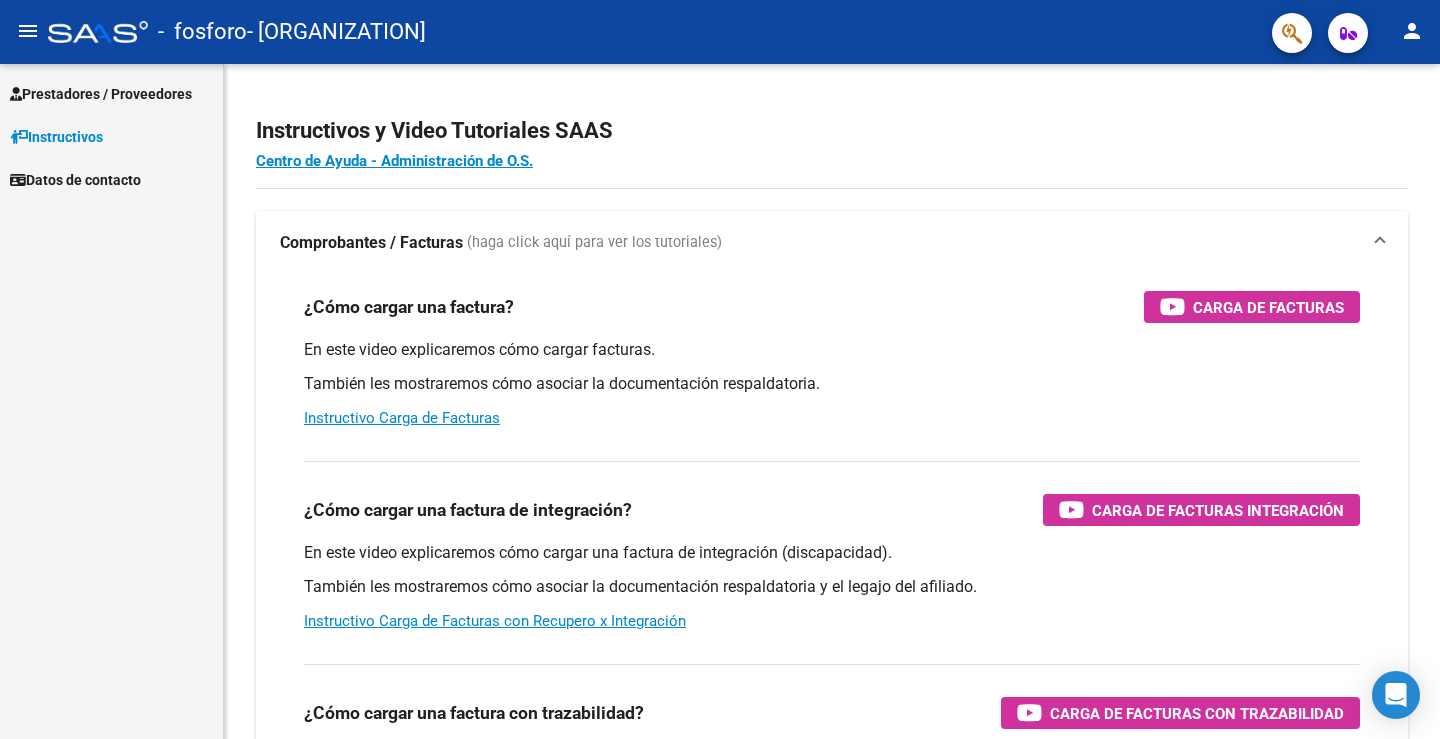 scroll, scrollTop: 0, scrollLeft: 0, axis: both 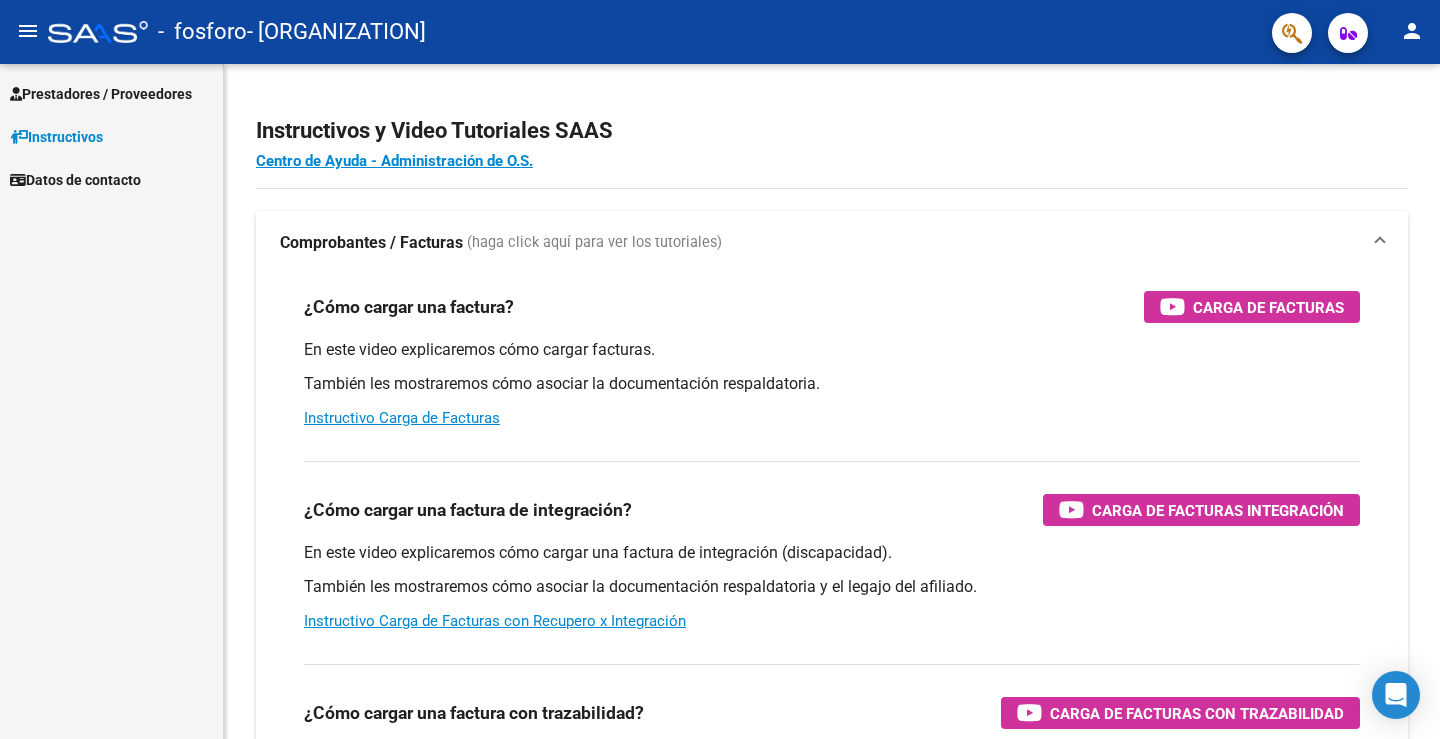 click on "Prestadores / Proveedores" at bounding box center [101, 94] 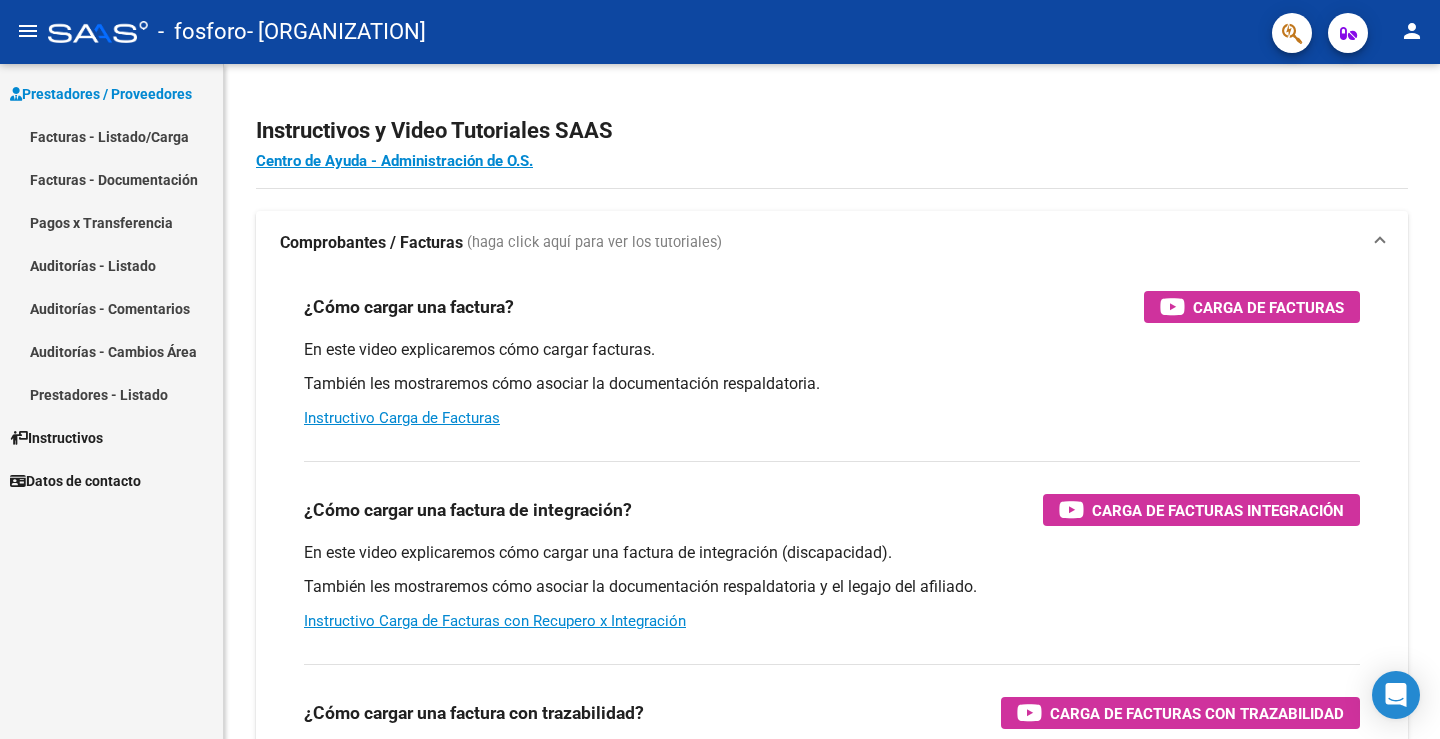 click on "Facturas - Listado/Carga" at bounding box center [111, 136] 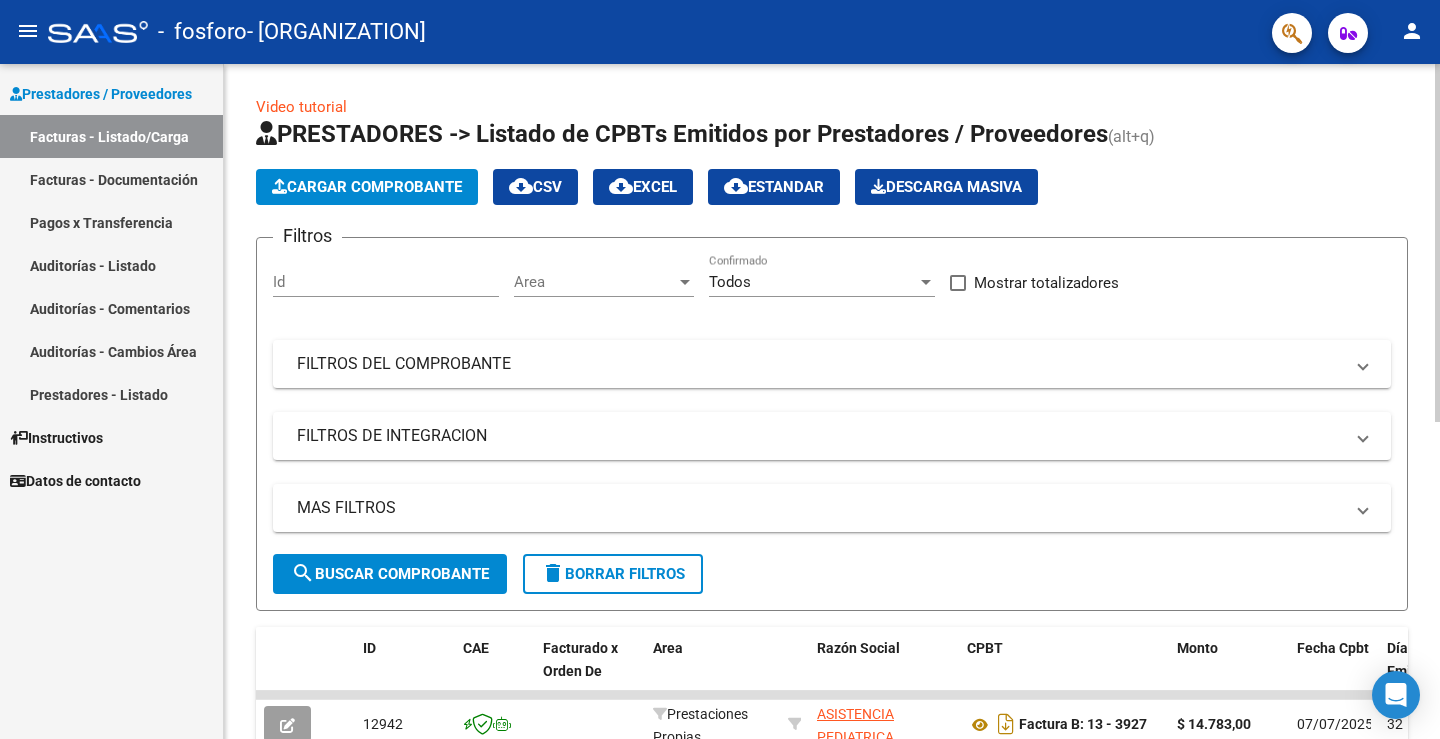 click on "Cargar Comprobante" 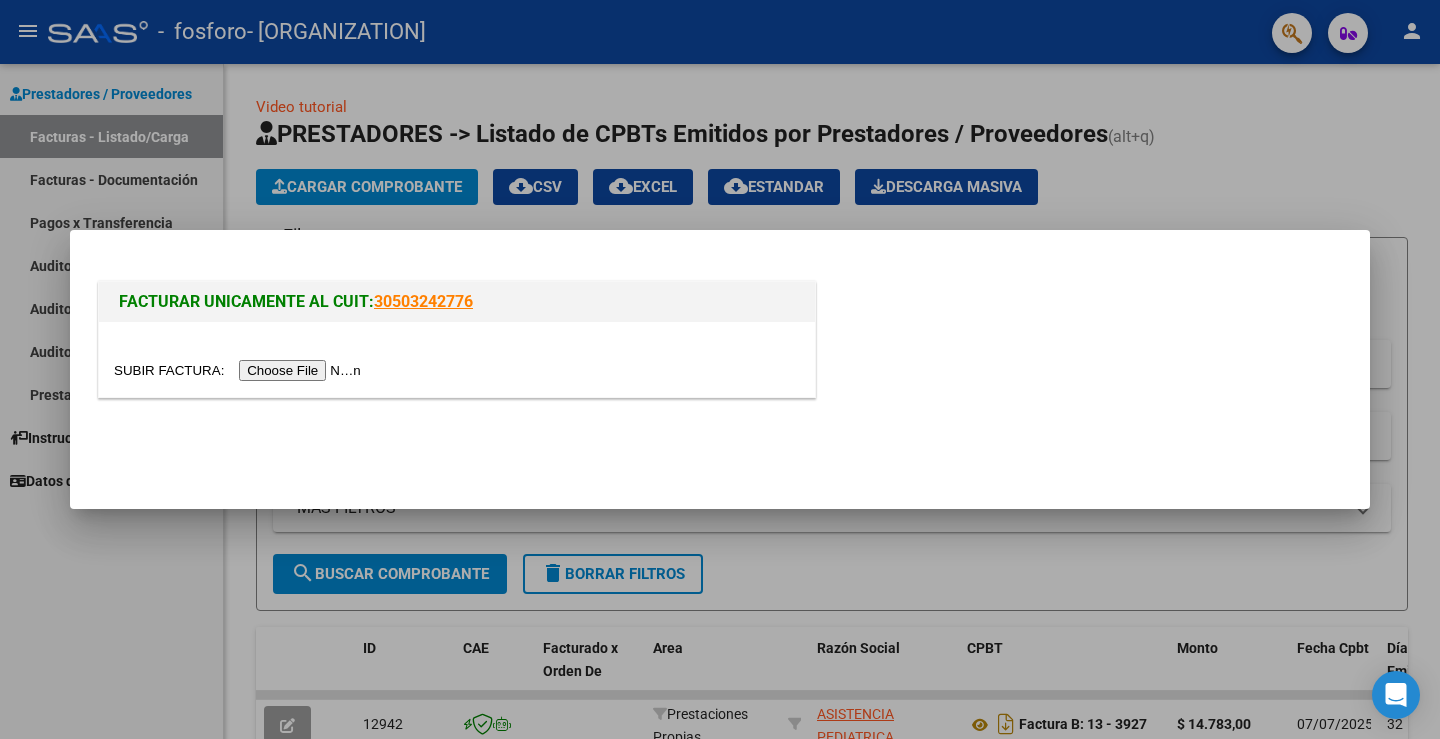 click at bounding box center [240, 370] 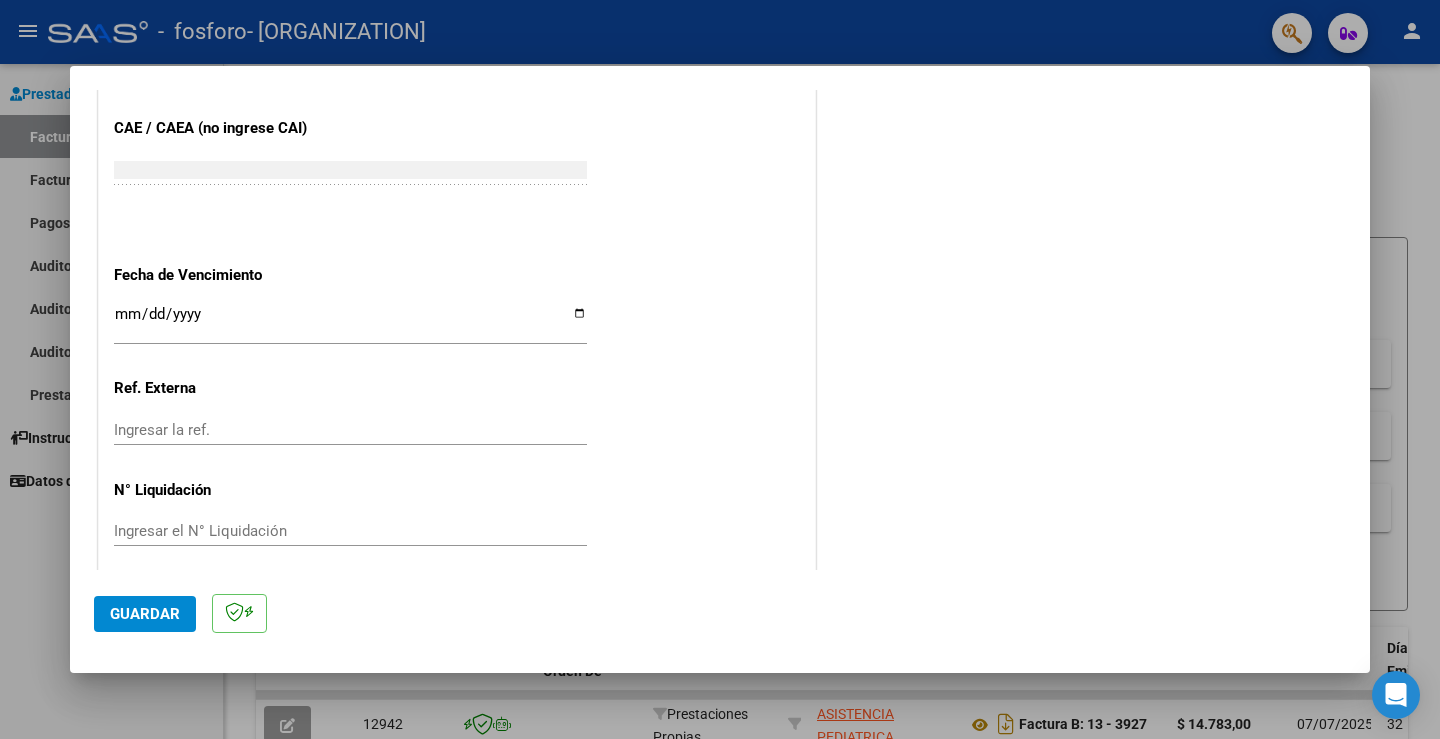 scroll, scrollTop: 1042, scrollLeft: 0, axis: vertical 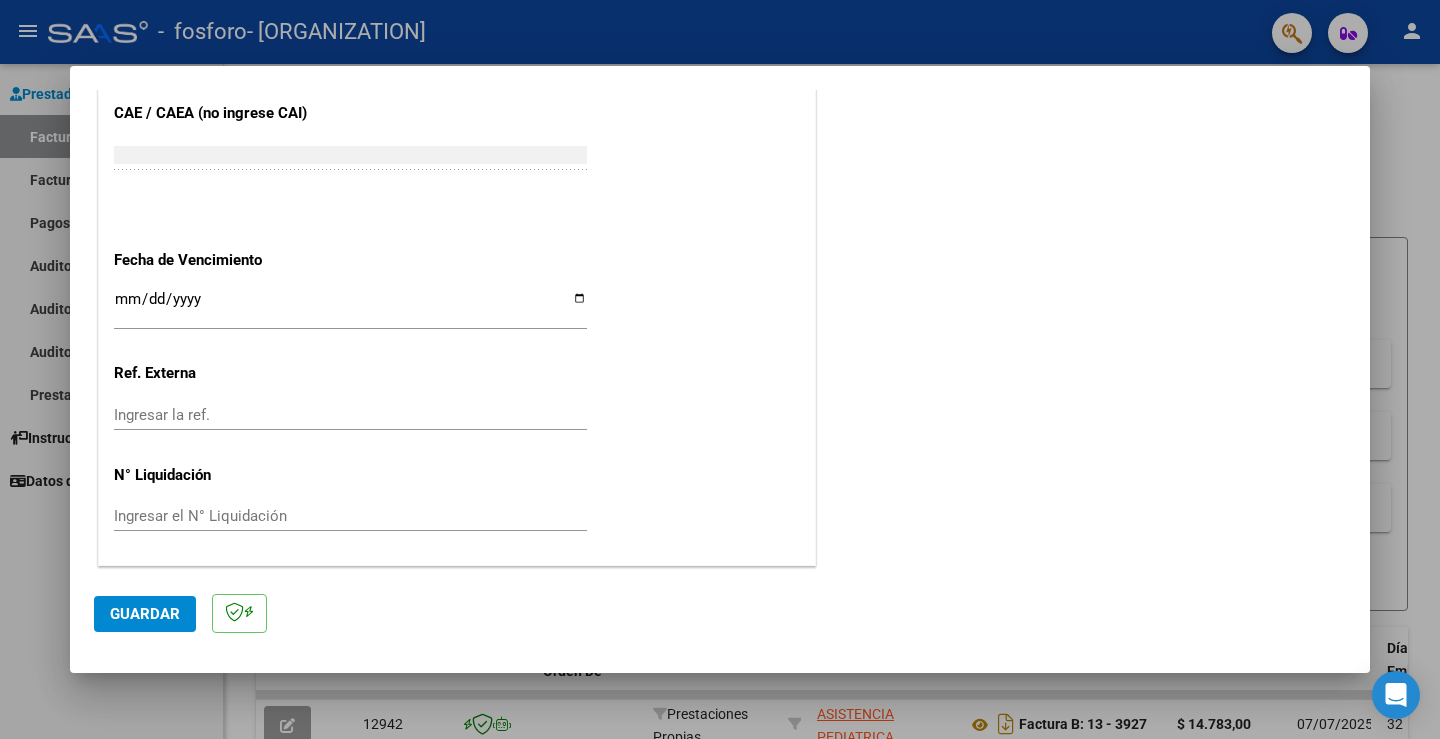 click on "Guardar" 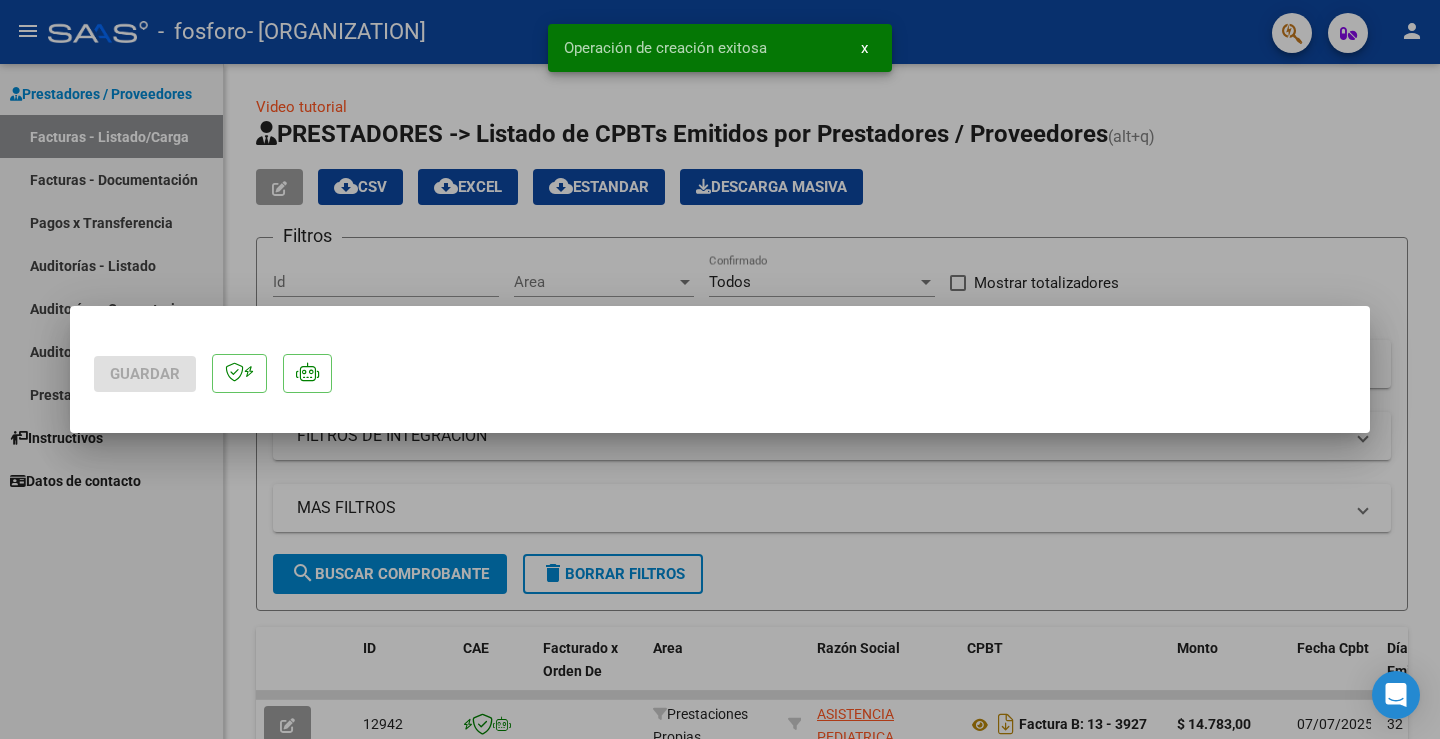 scroll, scrollTop: 0, scrollLeft: 0, axis: both 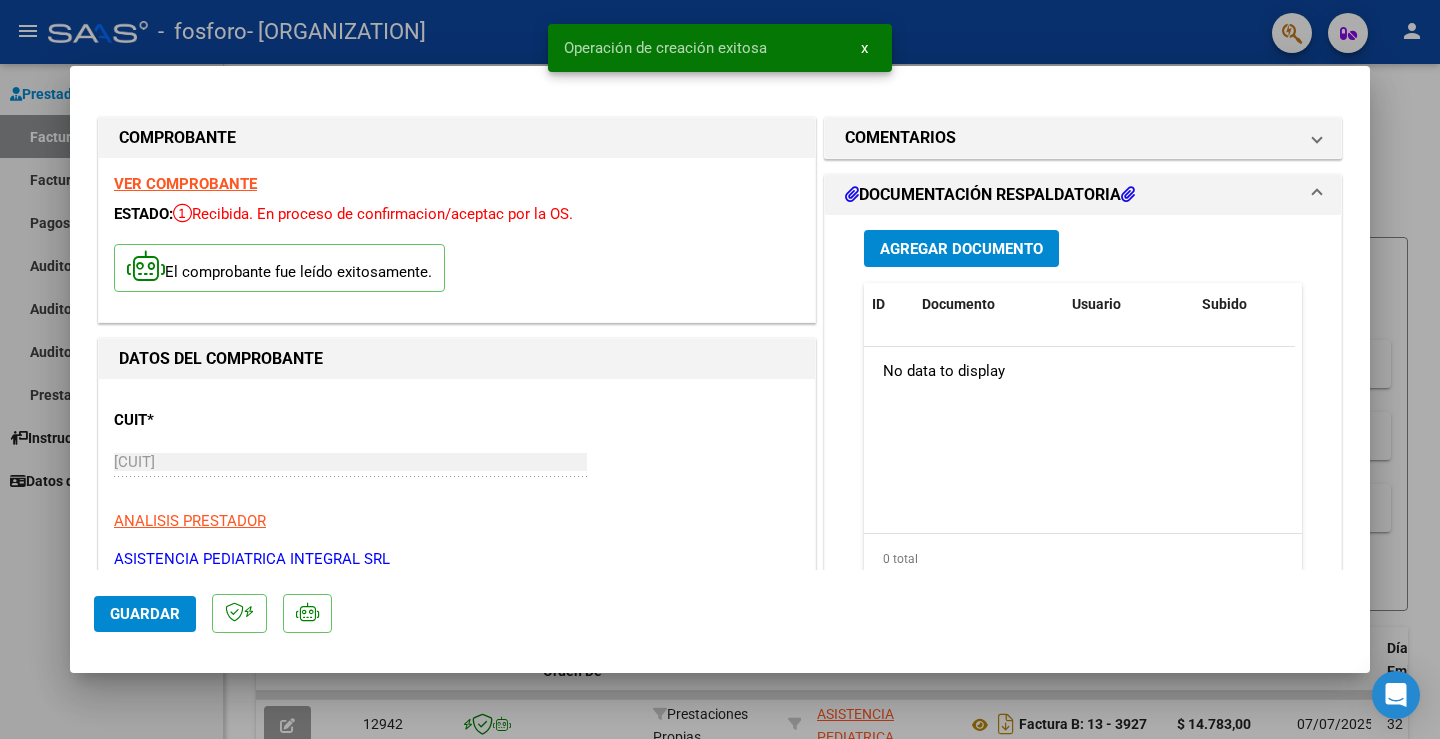 click on "Agregar Documento" at bounding box center (961, 249) 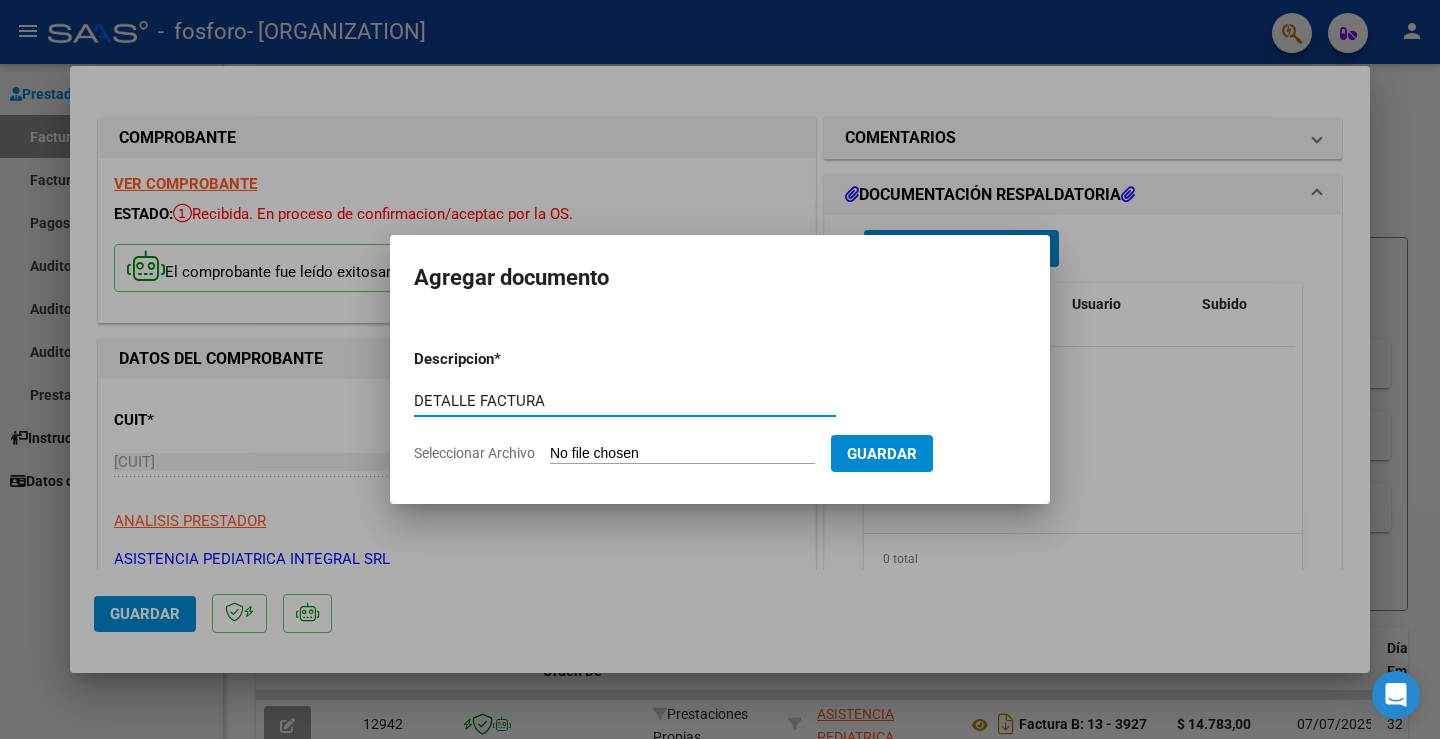 type on "DETALLE FACTURA" 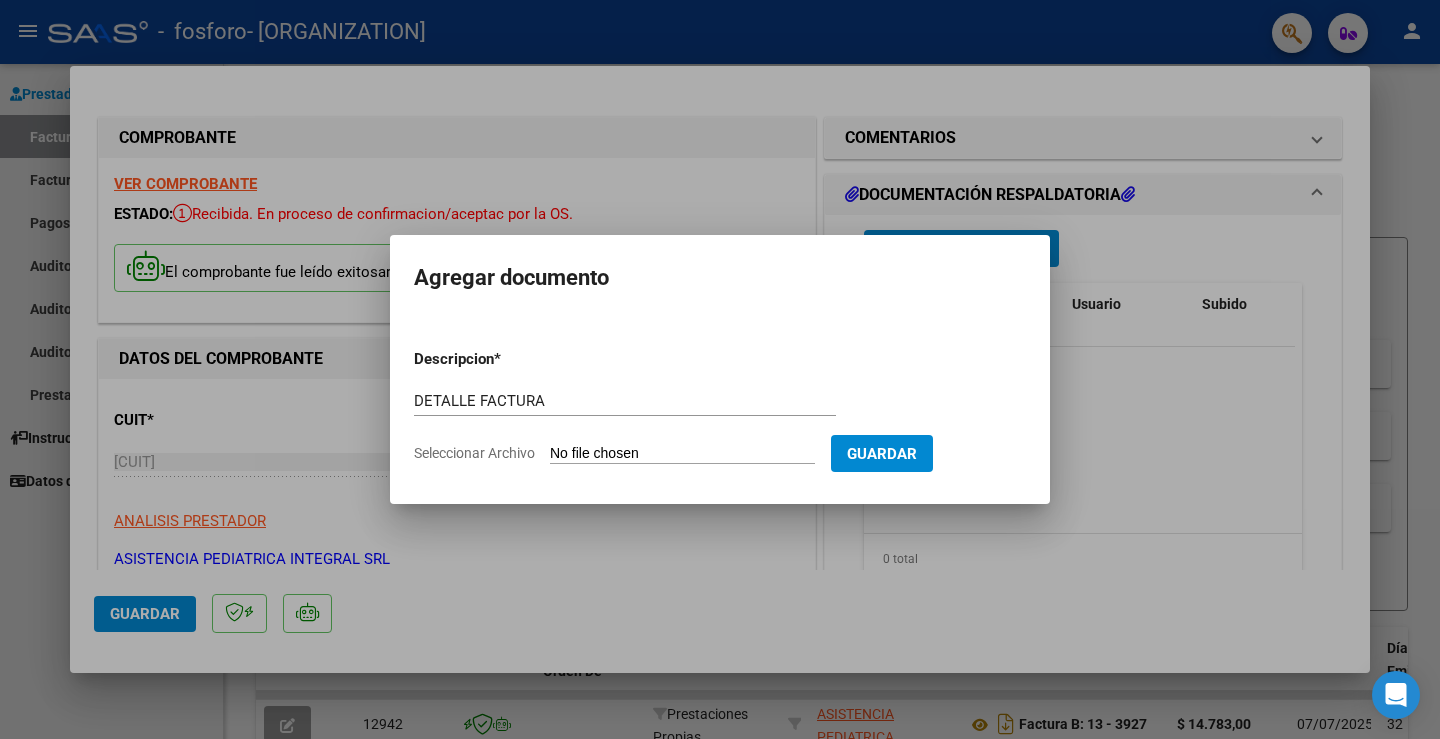 type on "C:\fakepath\DETALLE OSPIF FACT B12-2744.pdf" 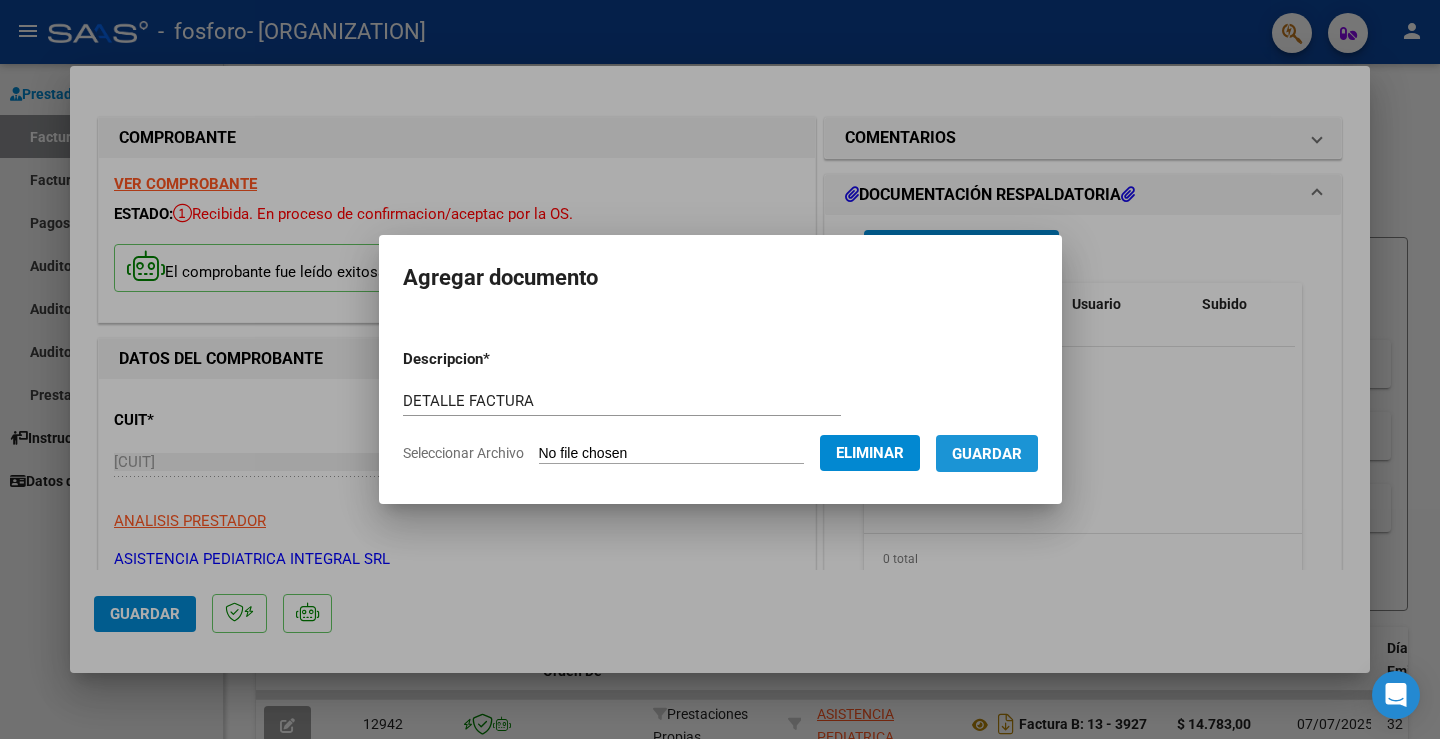 click on "Guardar" at bounding box center [987, 454] 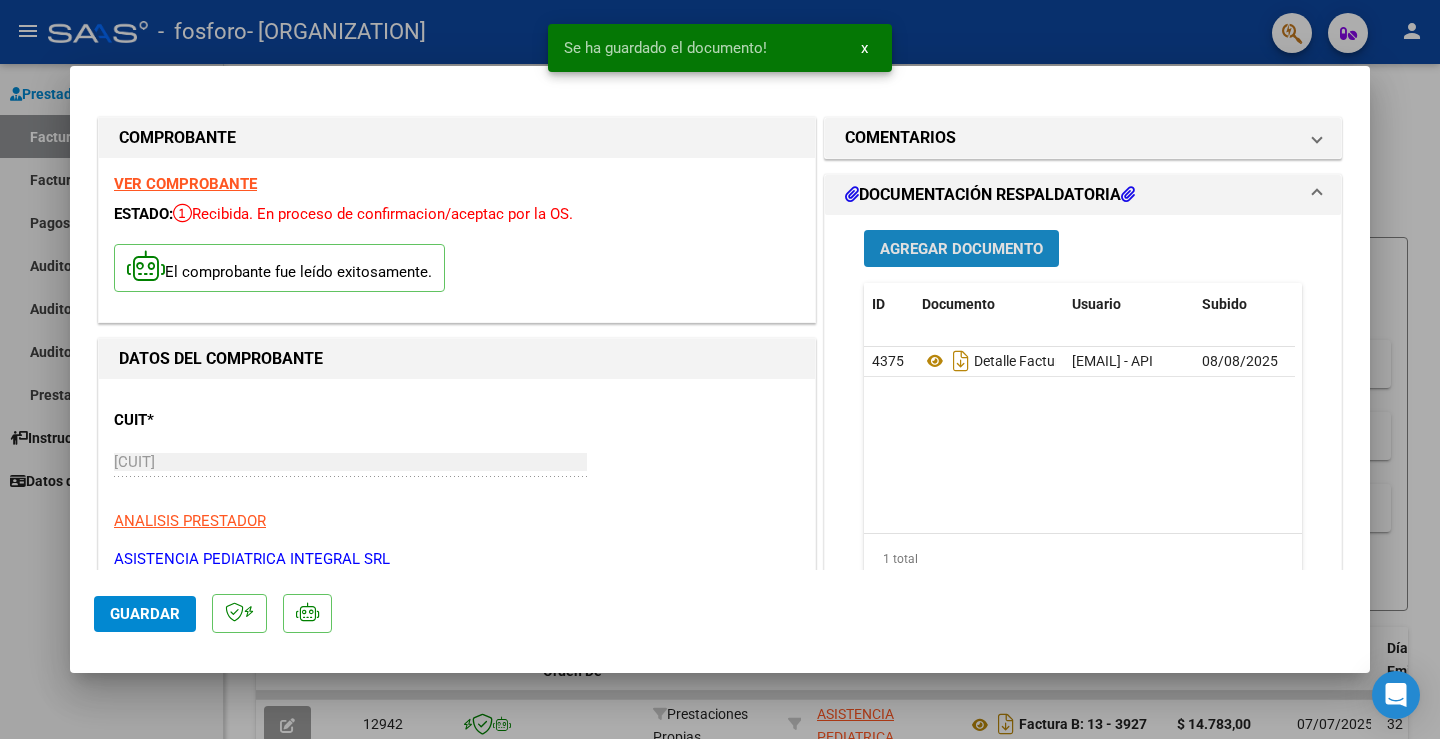 click on "Agregar Documento" at bounding box center [961, 249] 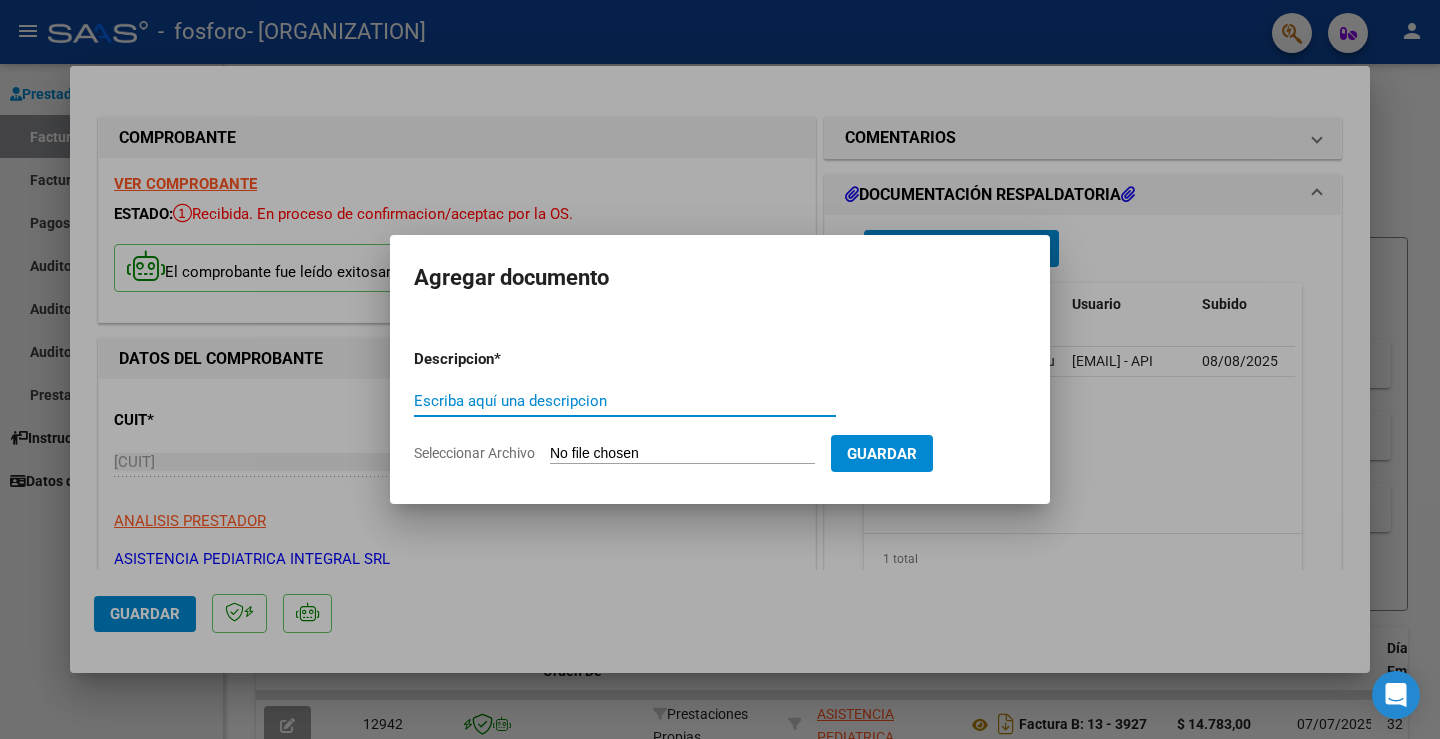 click on "Seleccionar Archivo" 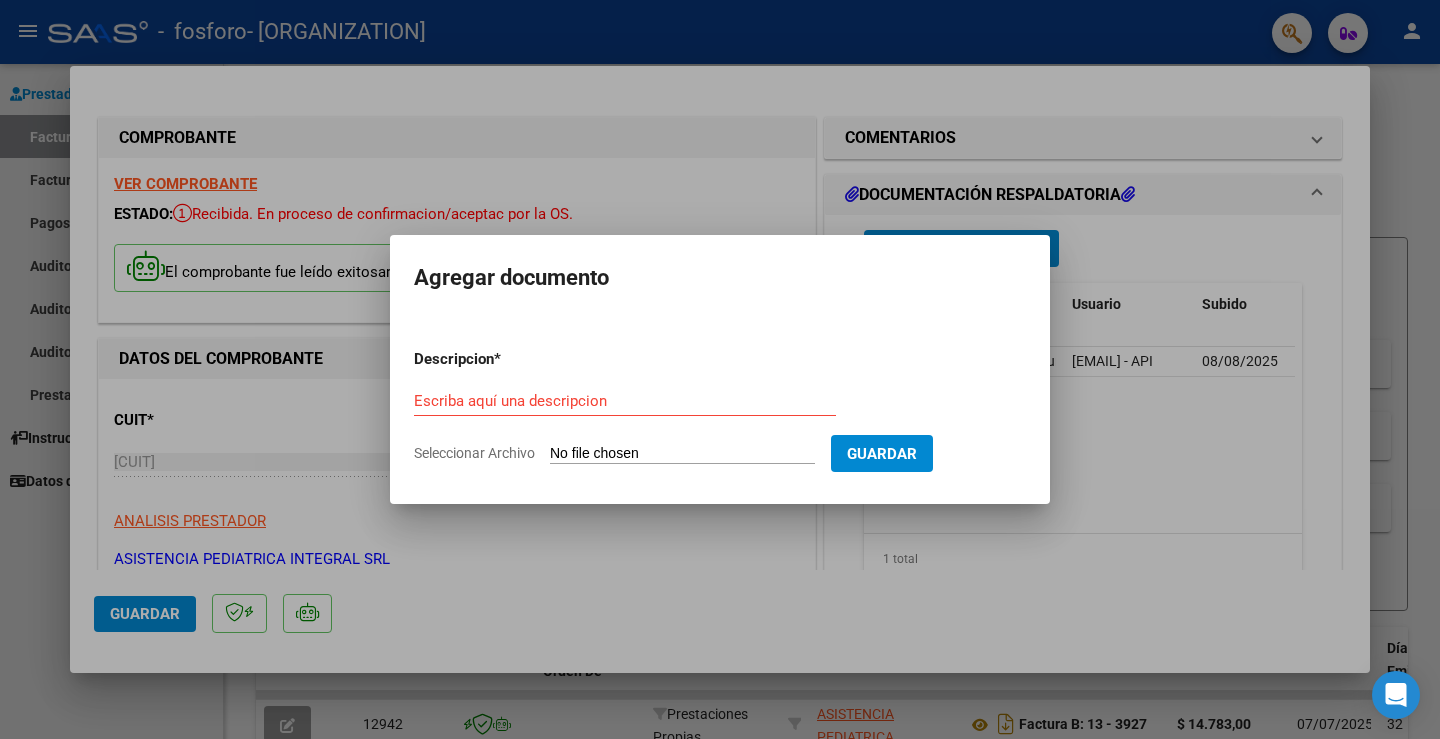 type on "[PATH]" 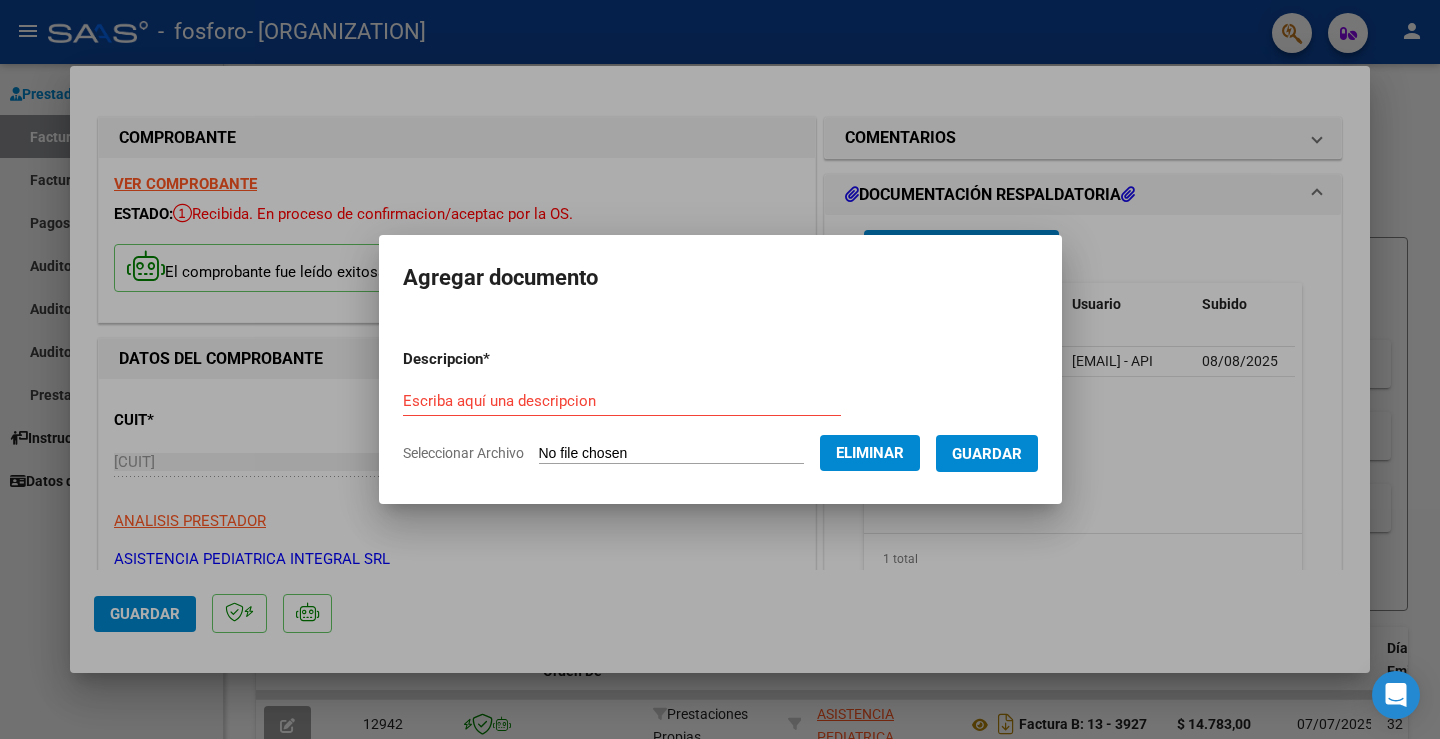 click on "Escriba aquí una descripcion" at bounding box center (622, 401) 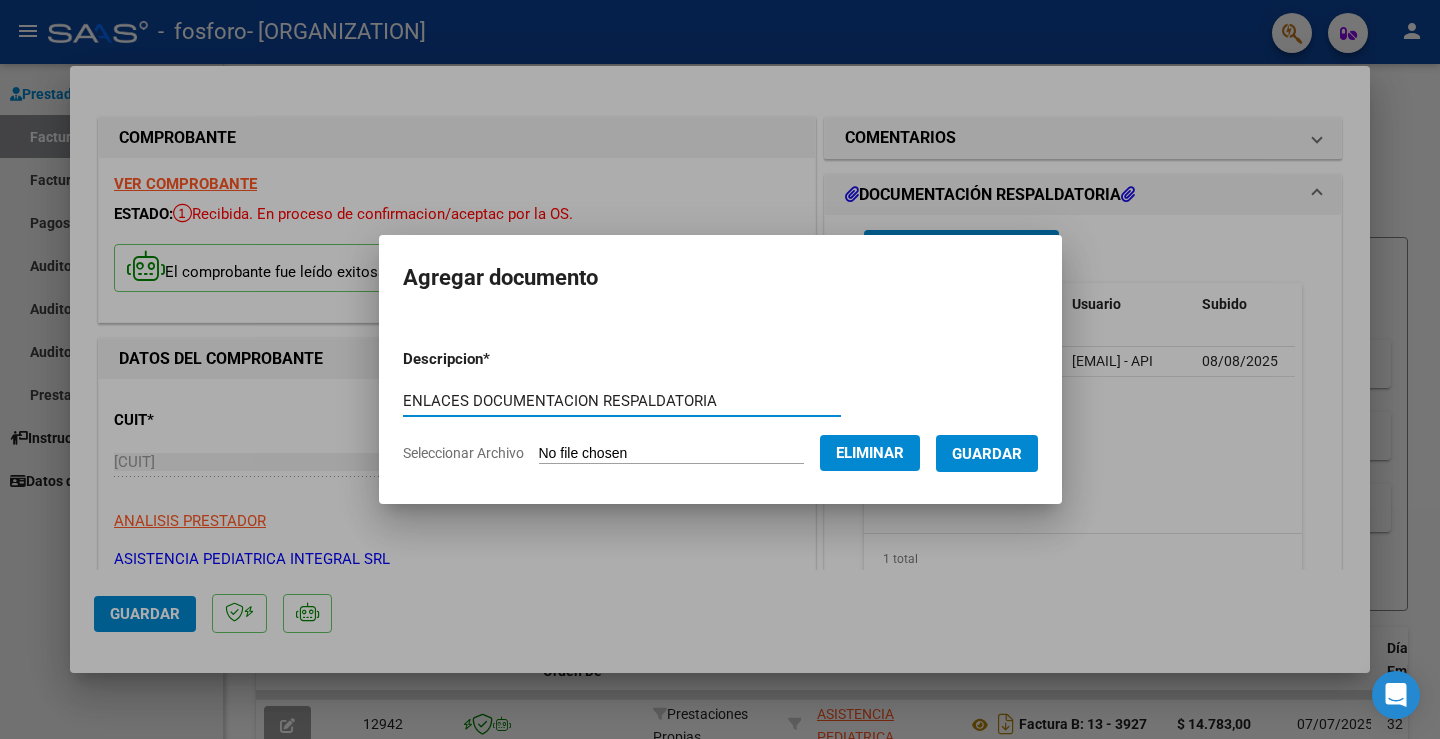 type on "ENLACES DOCUMENTACION RESPALDATORIA" 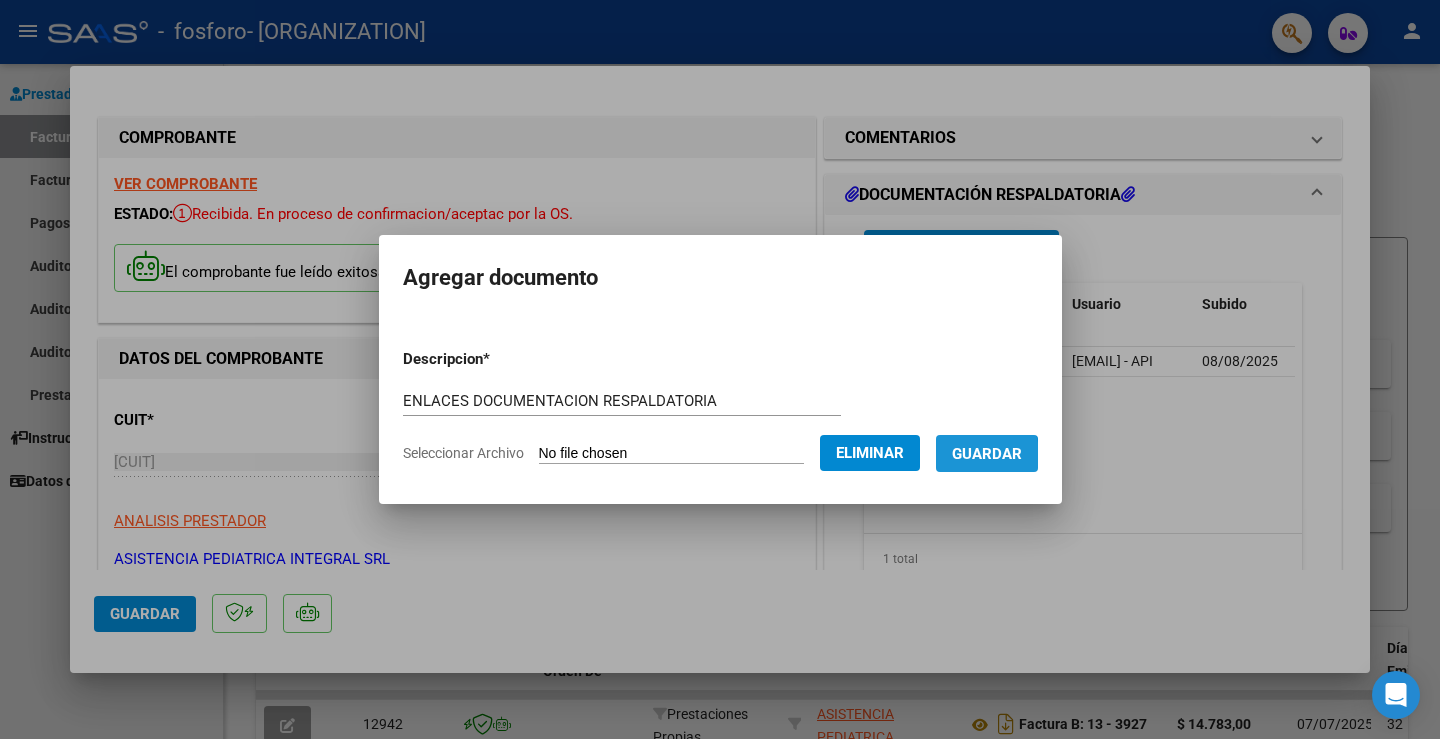 click on "Guardar" at bounding box center (987, 454) 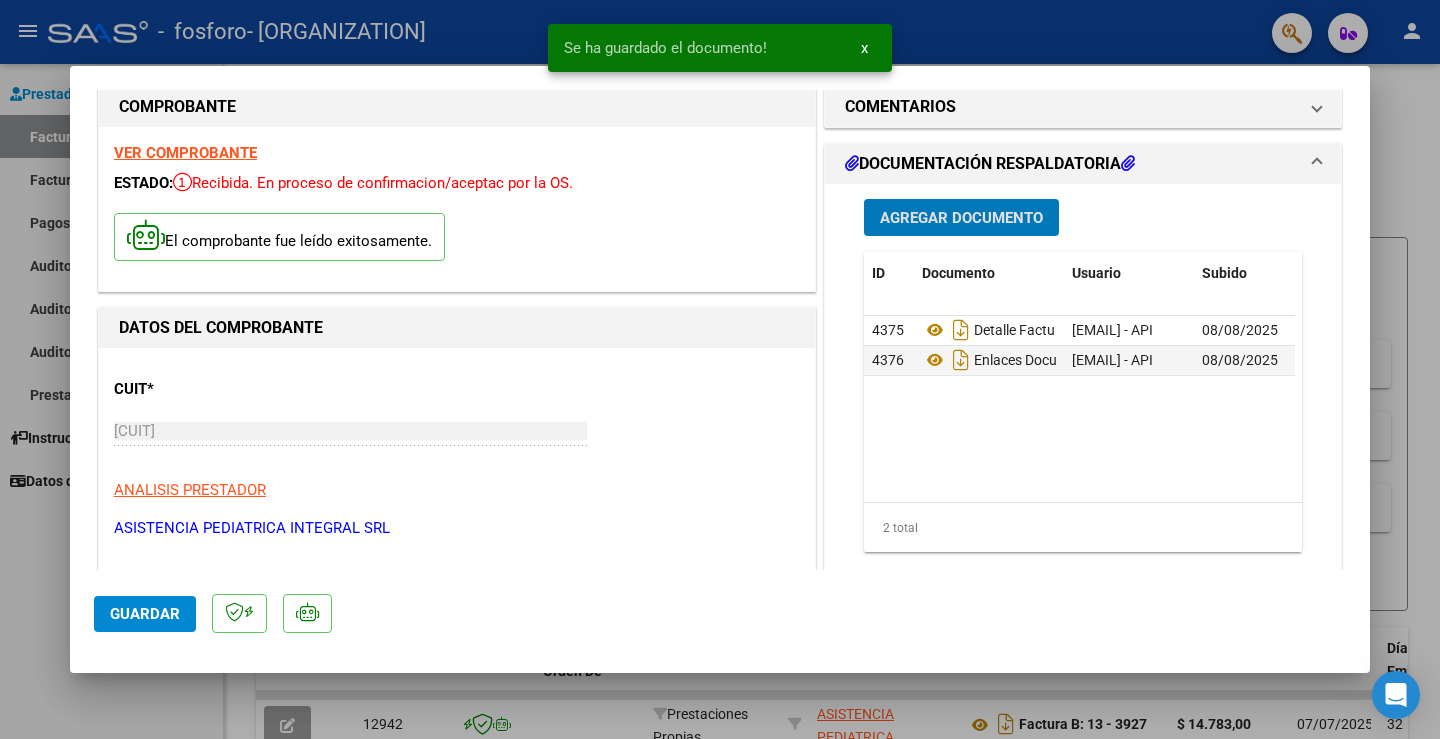 scroll, scrollTop: 100, scrollLeft: 0, axis: vertical 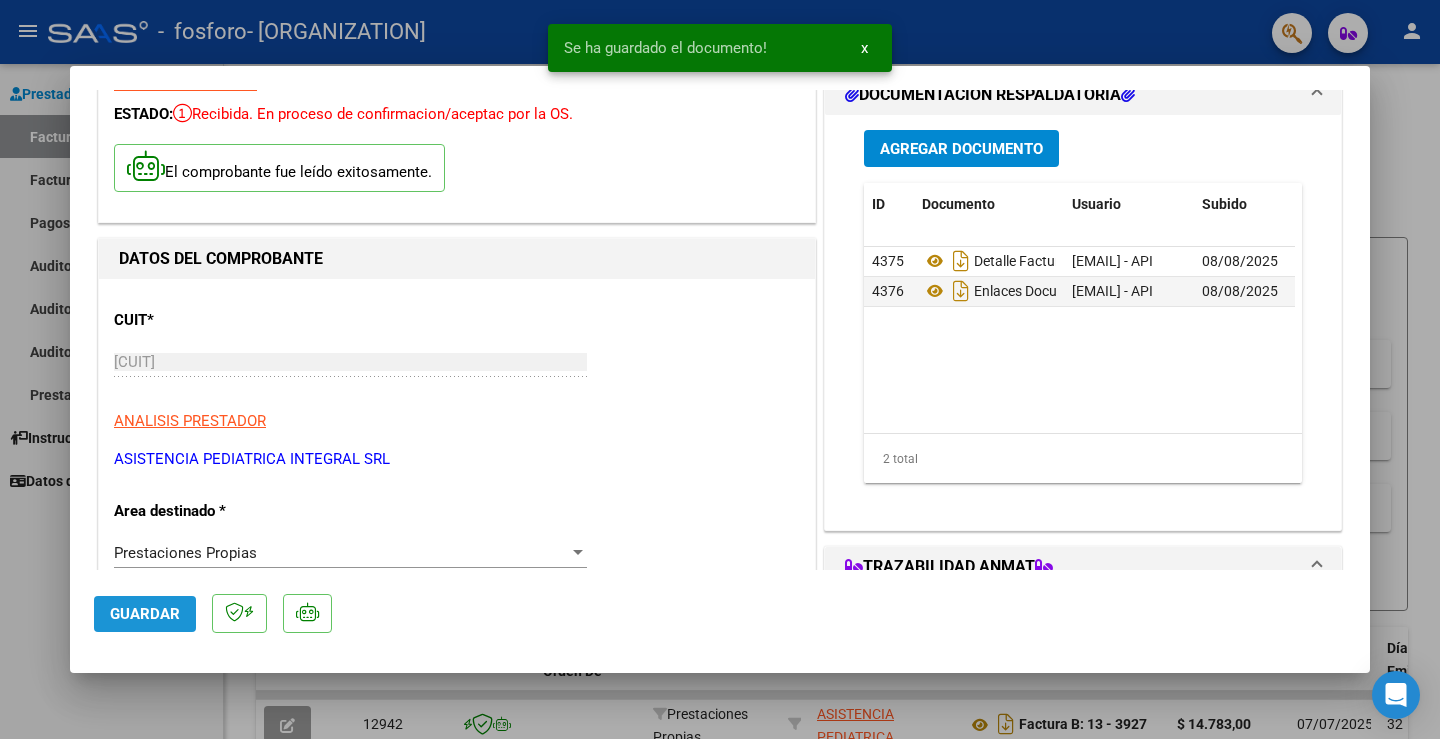 click on "Guardar" 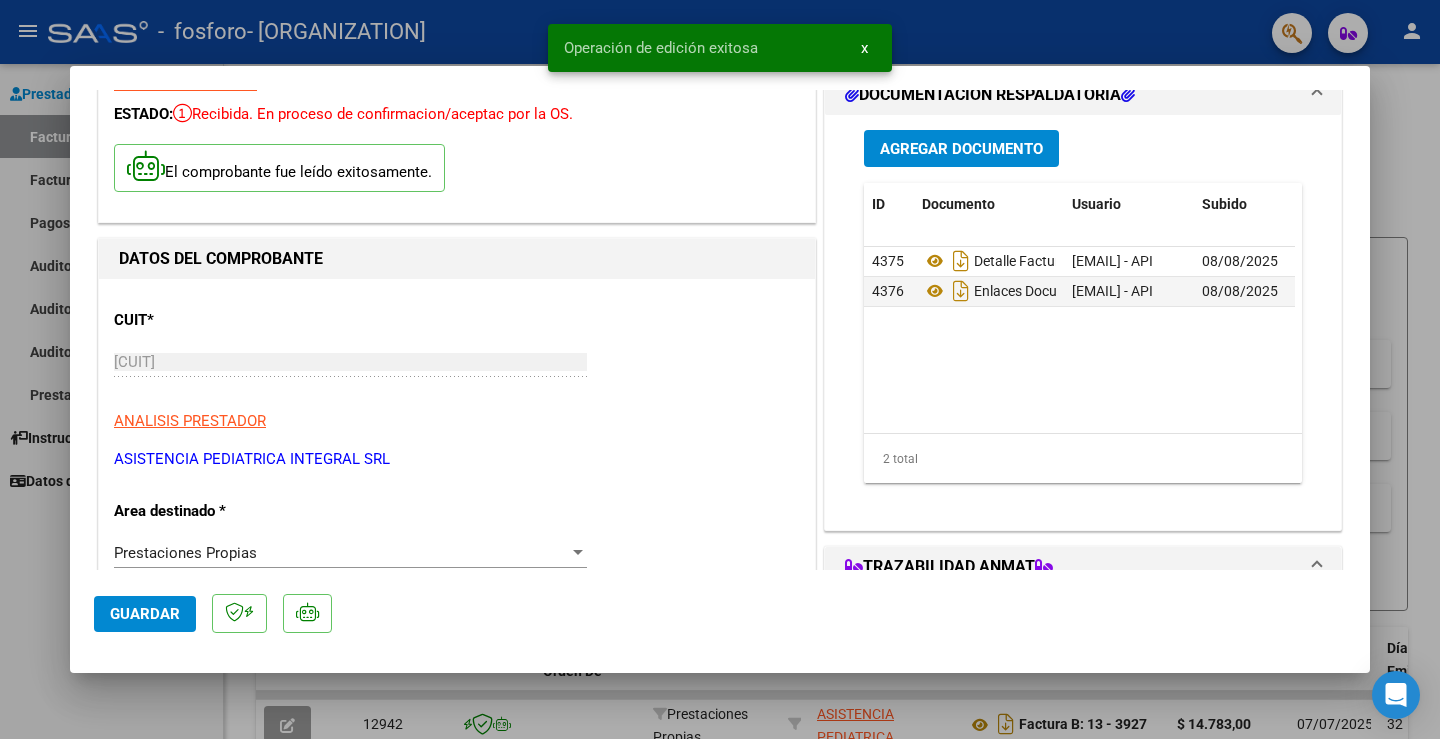 click at bounding box center [720, 369] 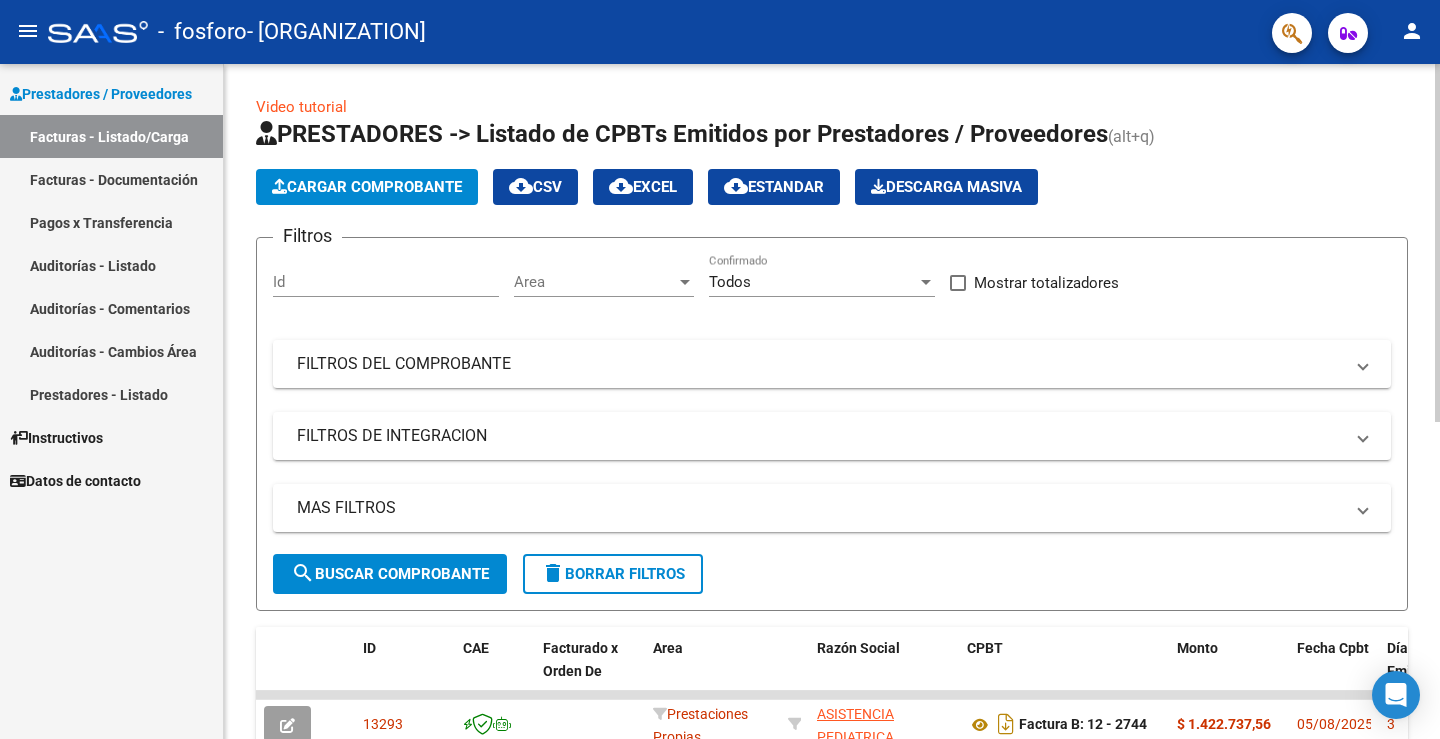 click on "Cargar Comprobante" 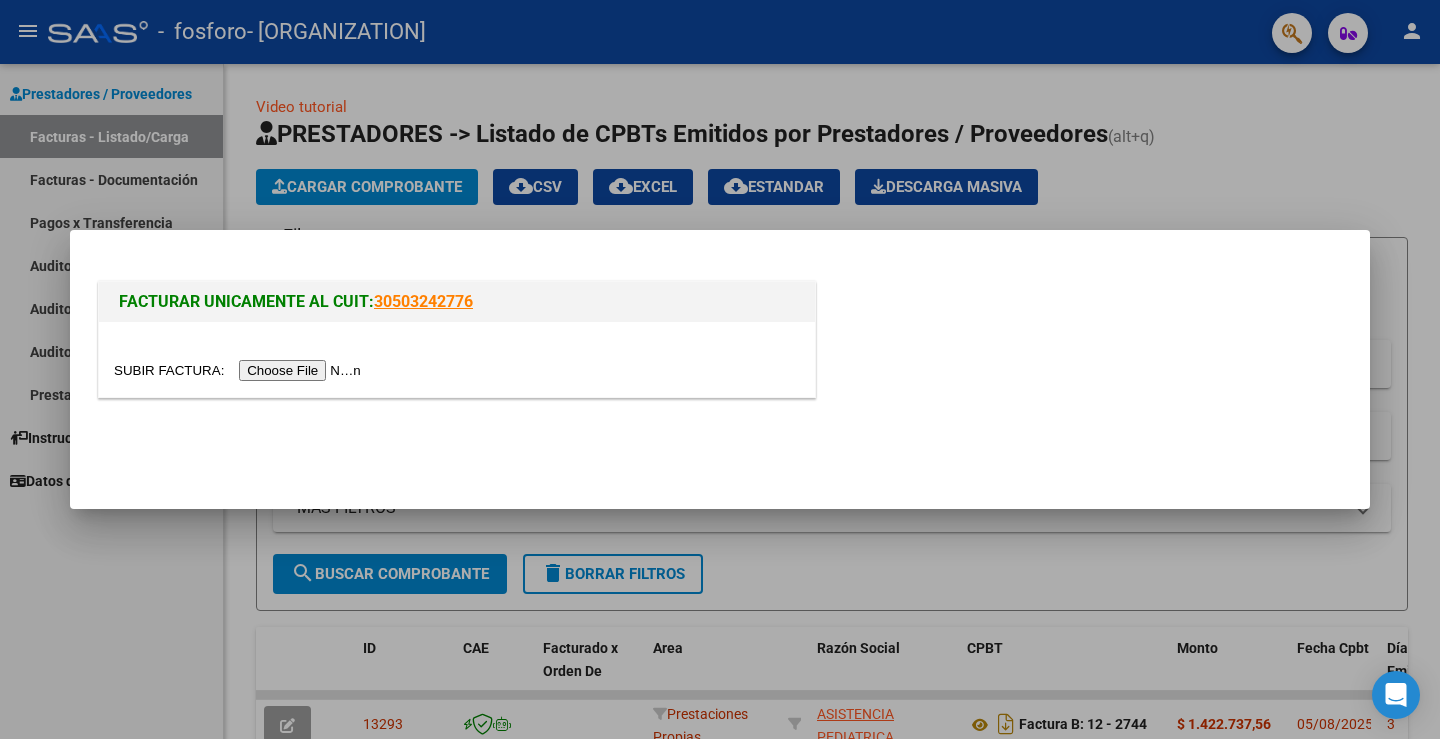click at bounding box center (240, 370) 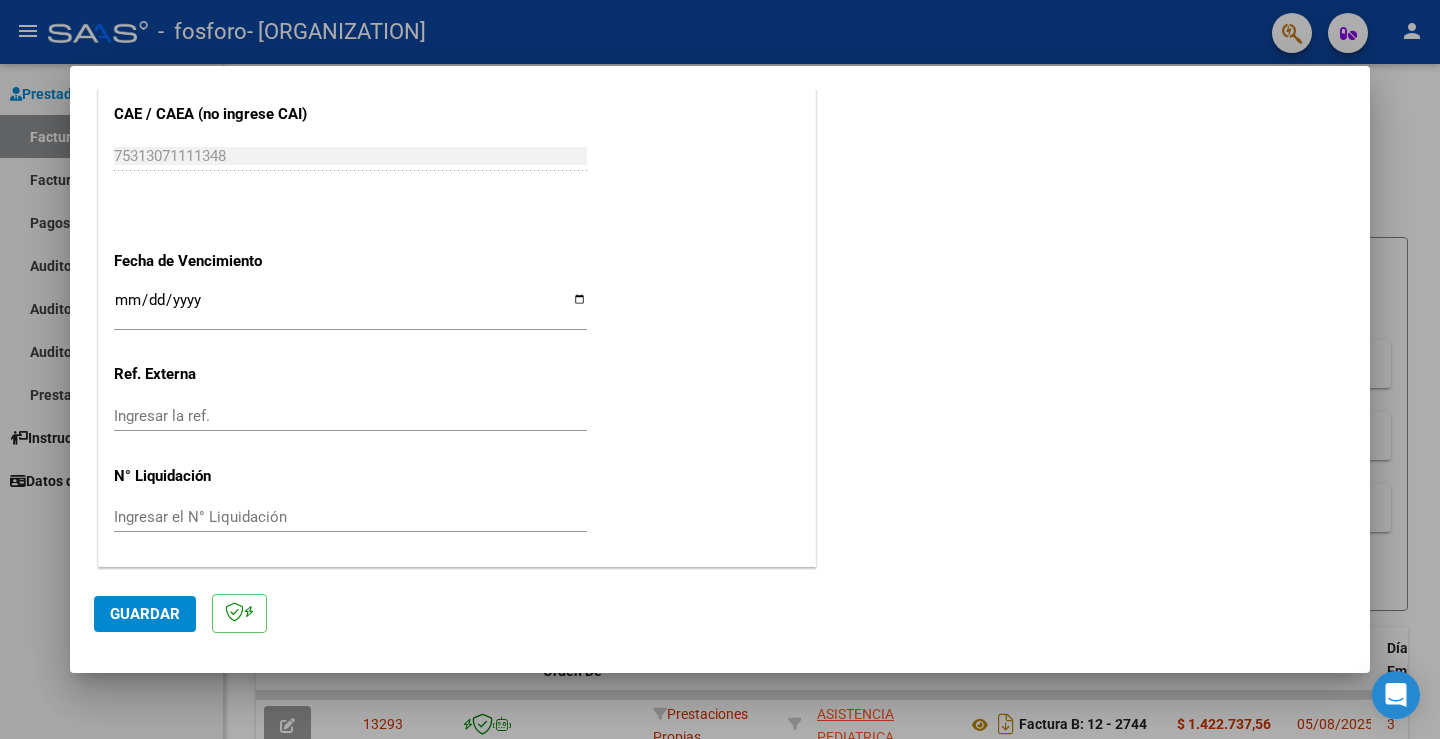 scroll, scrollTop: 1042, scrollLeft: 0, axis: vertical 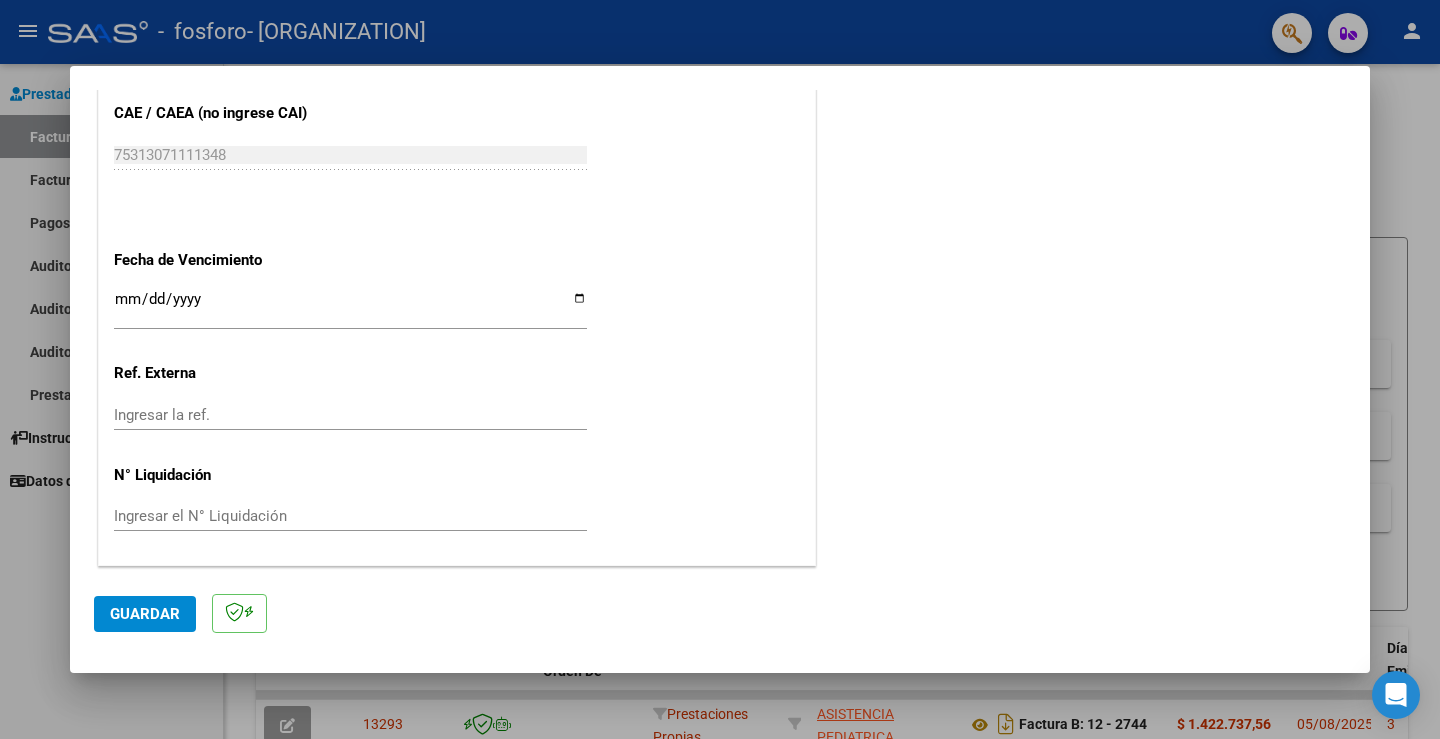 click on "Guardar" 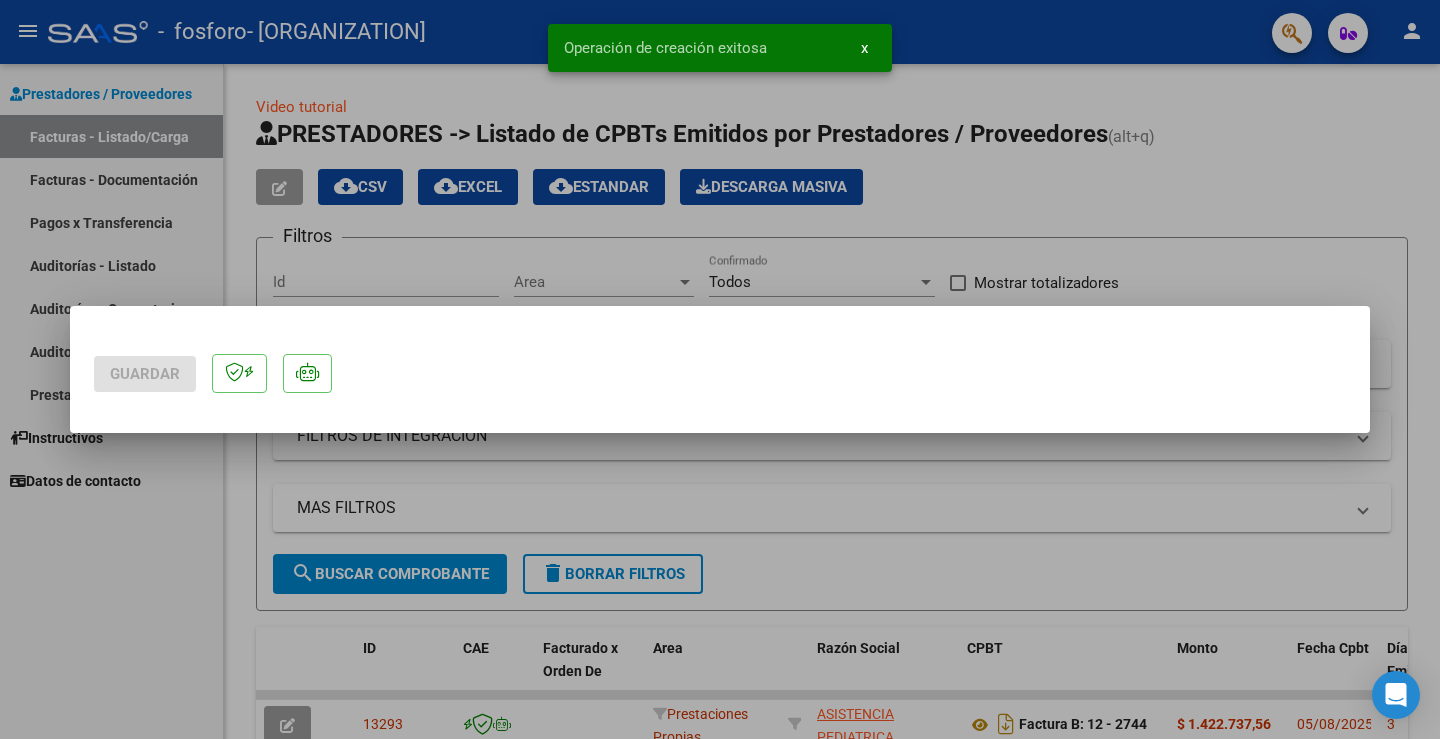 scroll, scrollTop: 0, scrollLeft: 0, axis: both 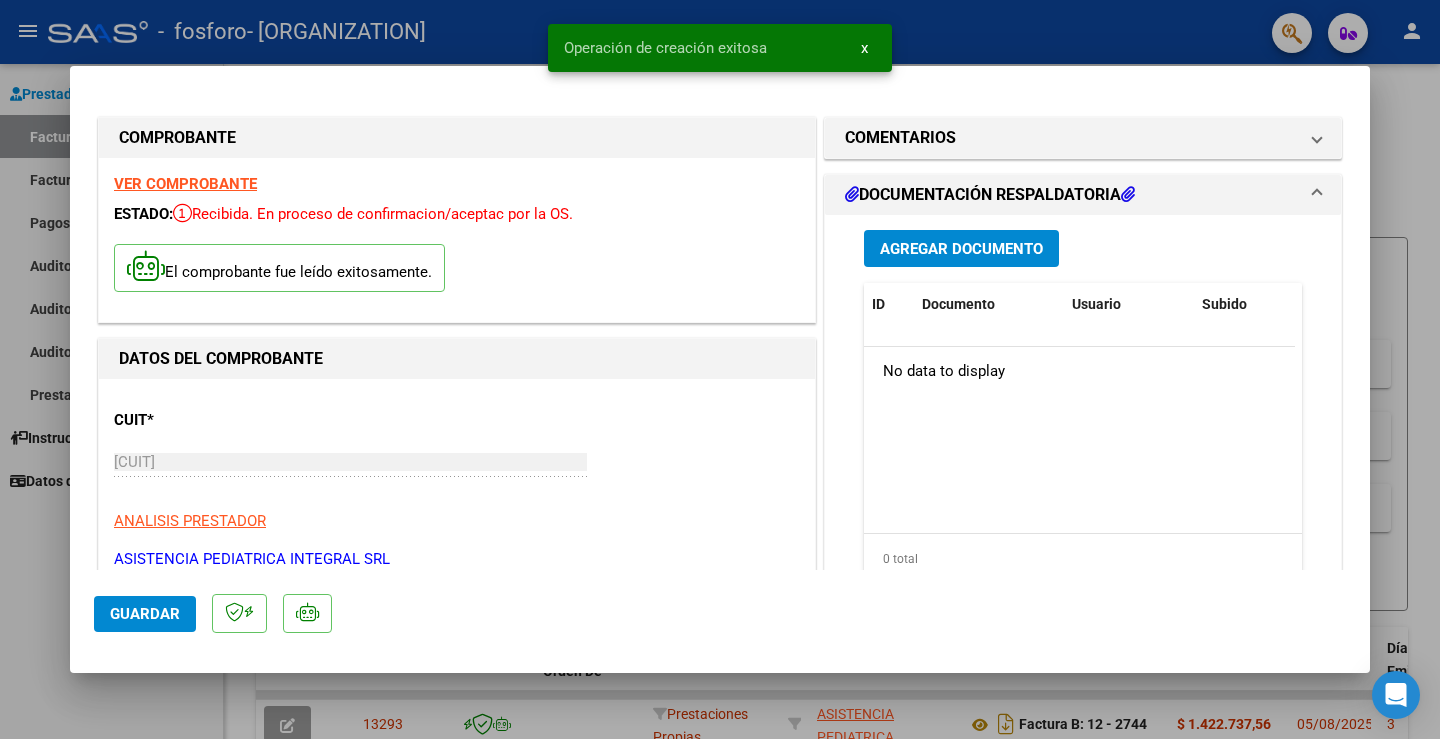 click on "Agregar Documento" at bounding box center (961, 248) 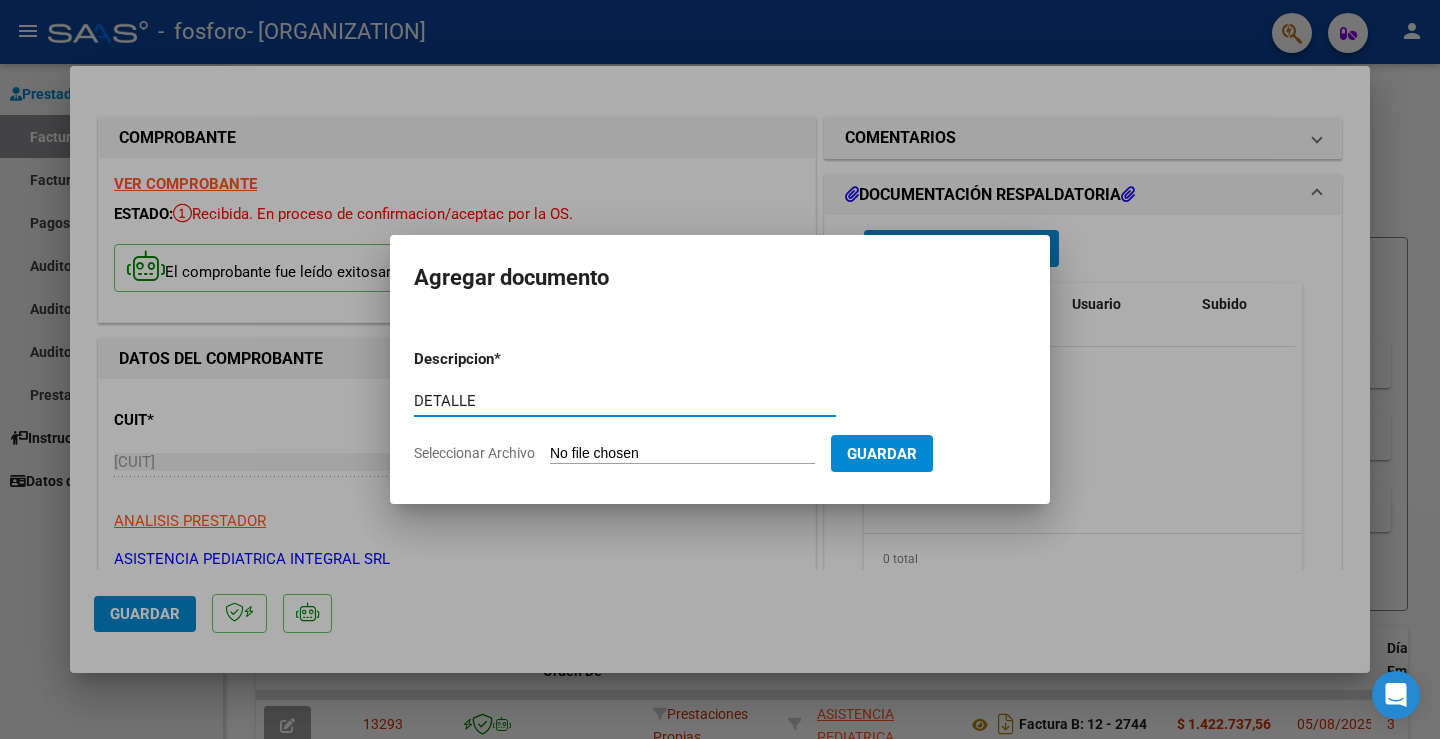 type on "DETALLE" 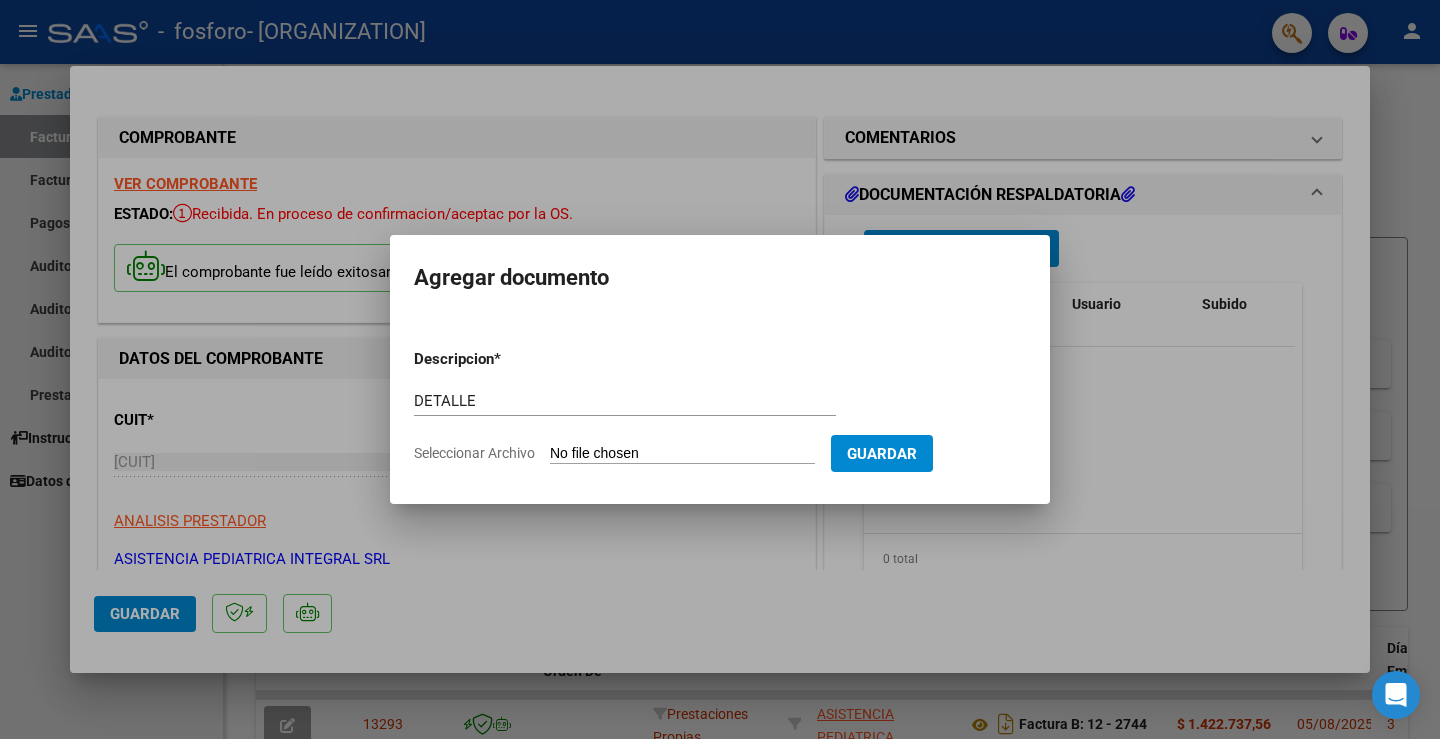 type on "C:\fakepath\DETALLE OSPIF AMBU FC B-13-3960.pdf" 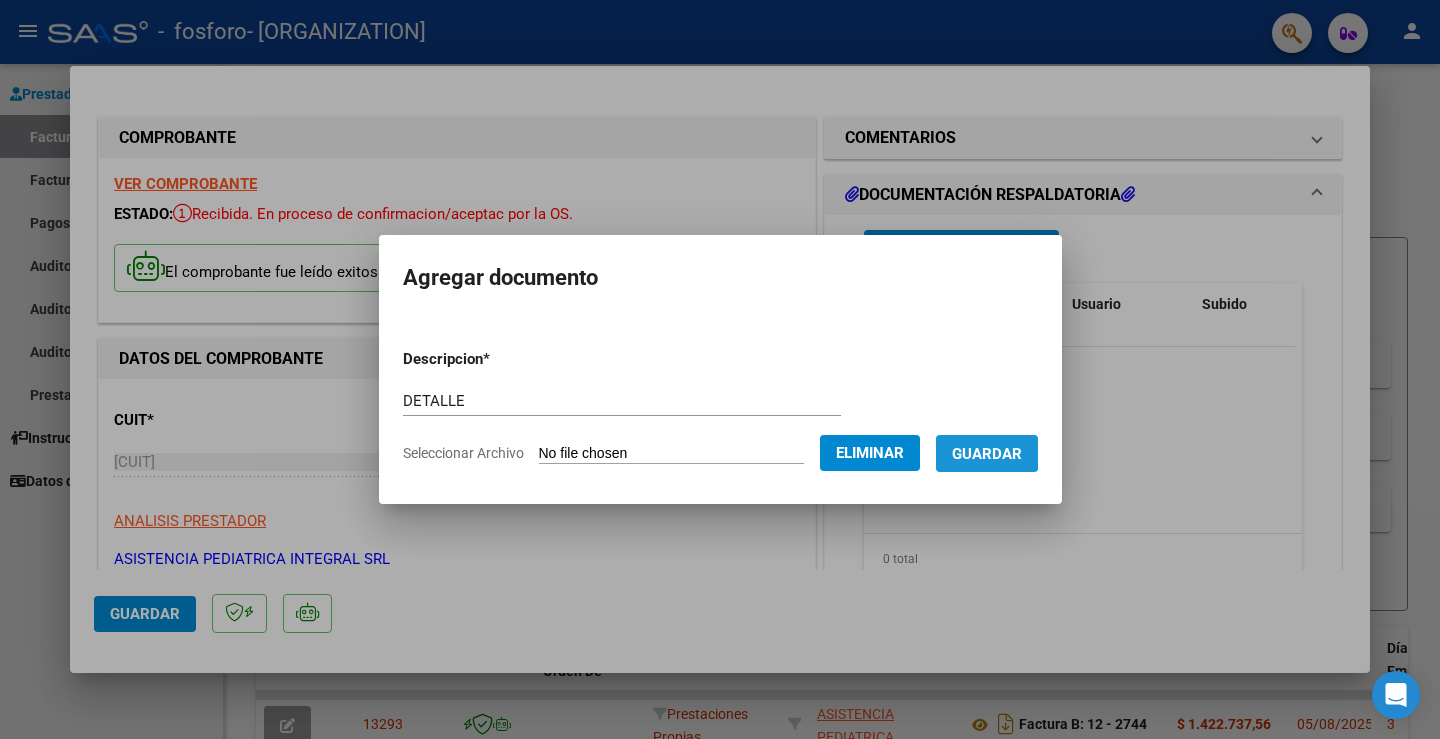 click on "Guardar" at bounding box center [987, 454] 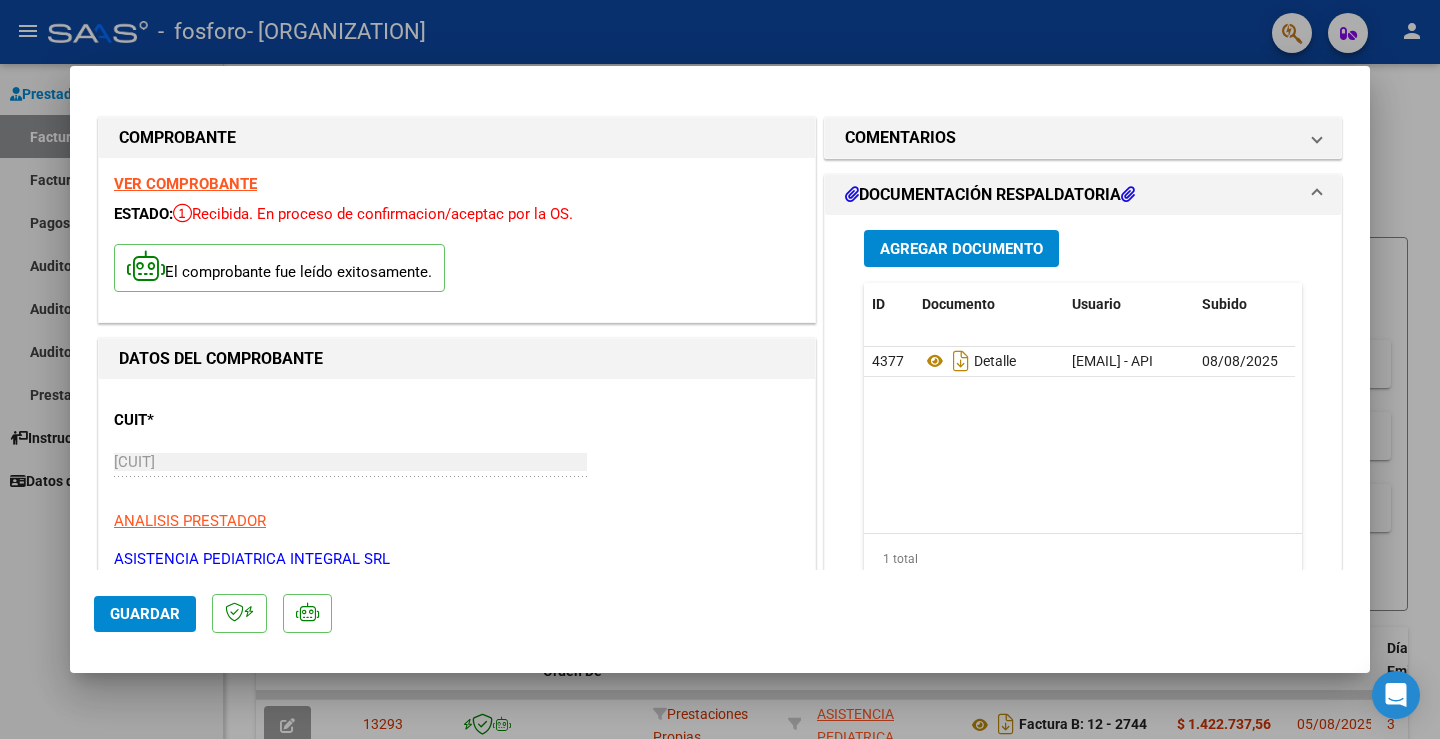click on "Agregar Documento ID Documento Usuario Subido Acción 4377 Detalle [EMAIL] - API [DATE] 1 total 1" at bounding box center [1083, 414] 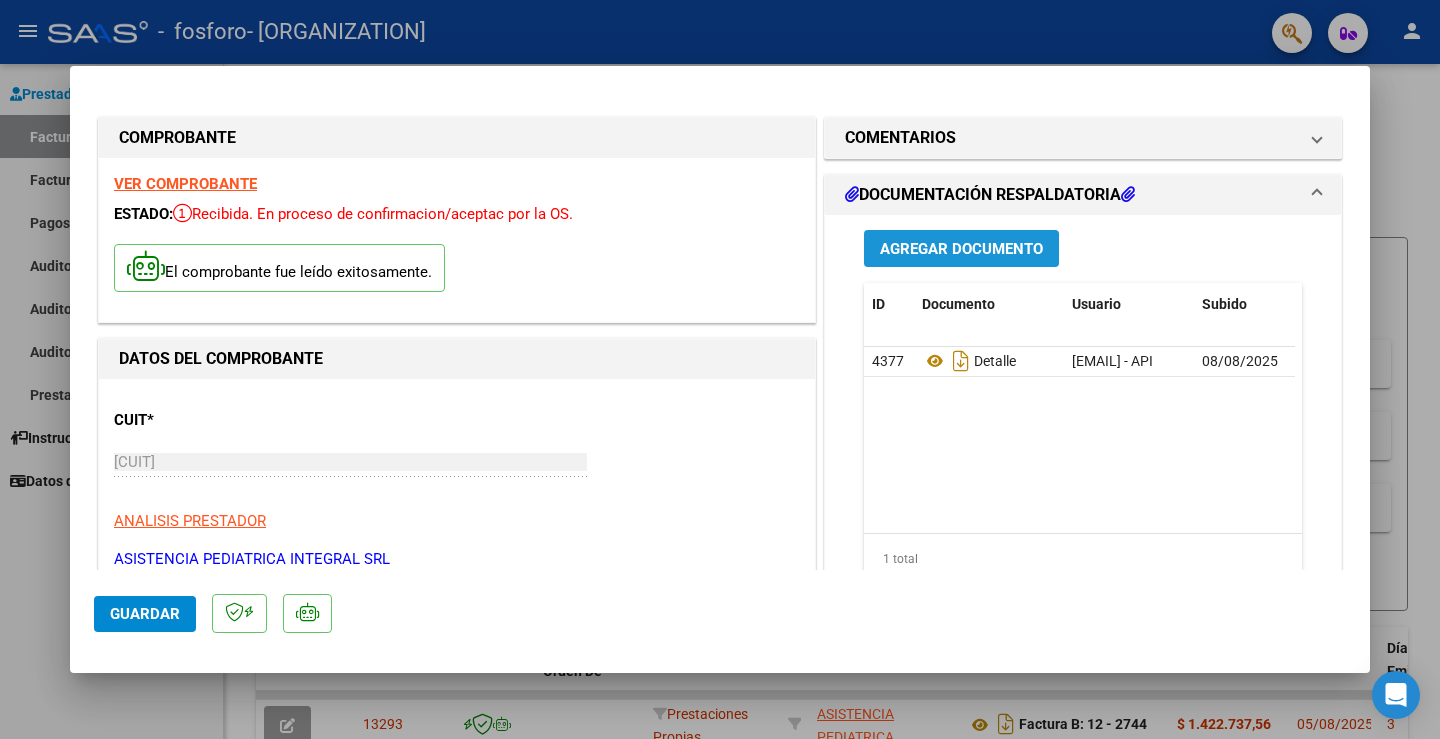 click on "Agregar Documento" at bounding box center [961, 249] 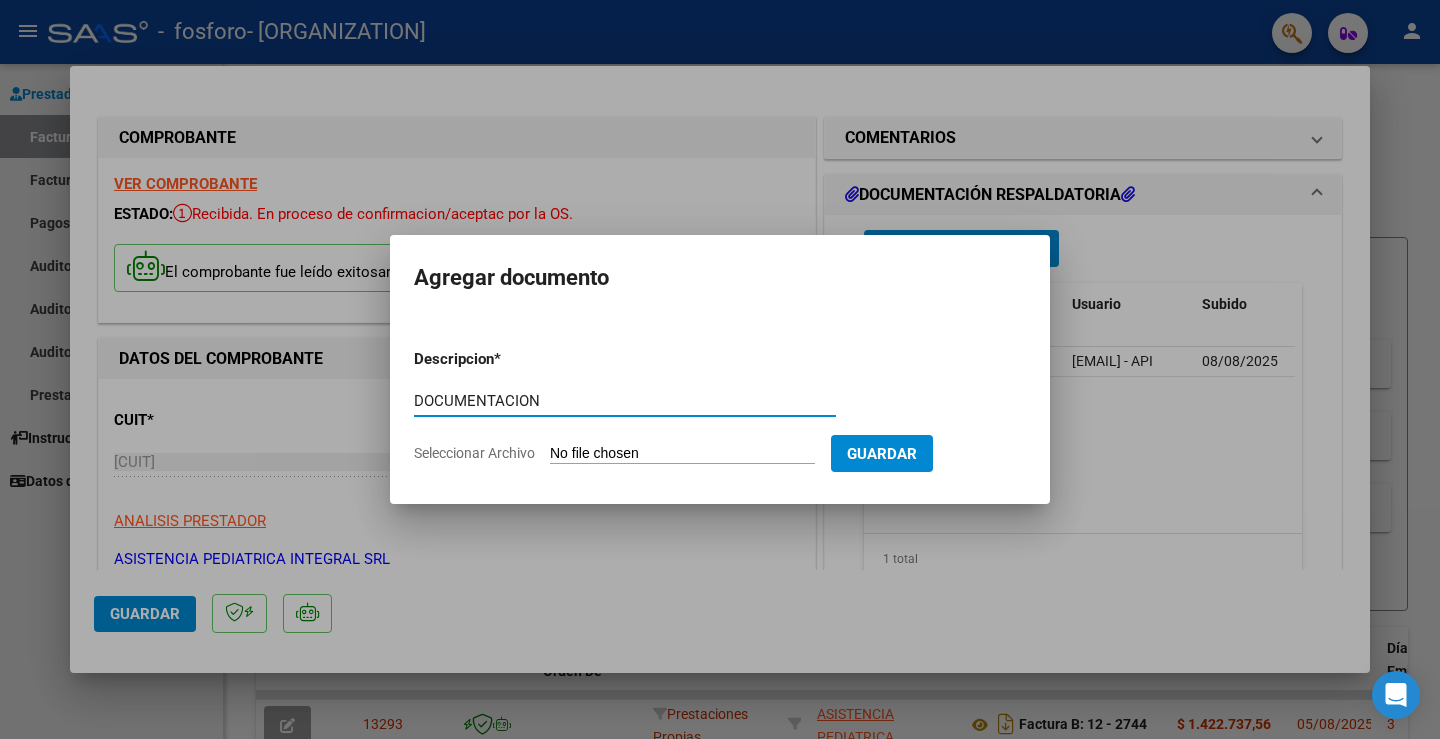 type on "DOCUMENTACION" 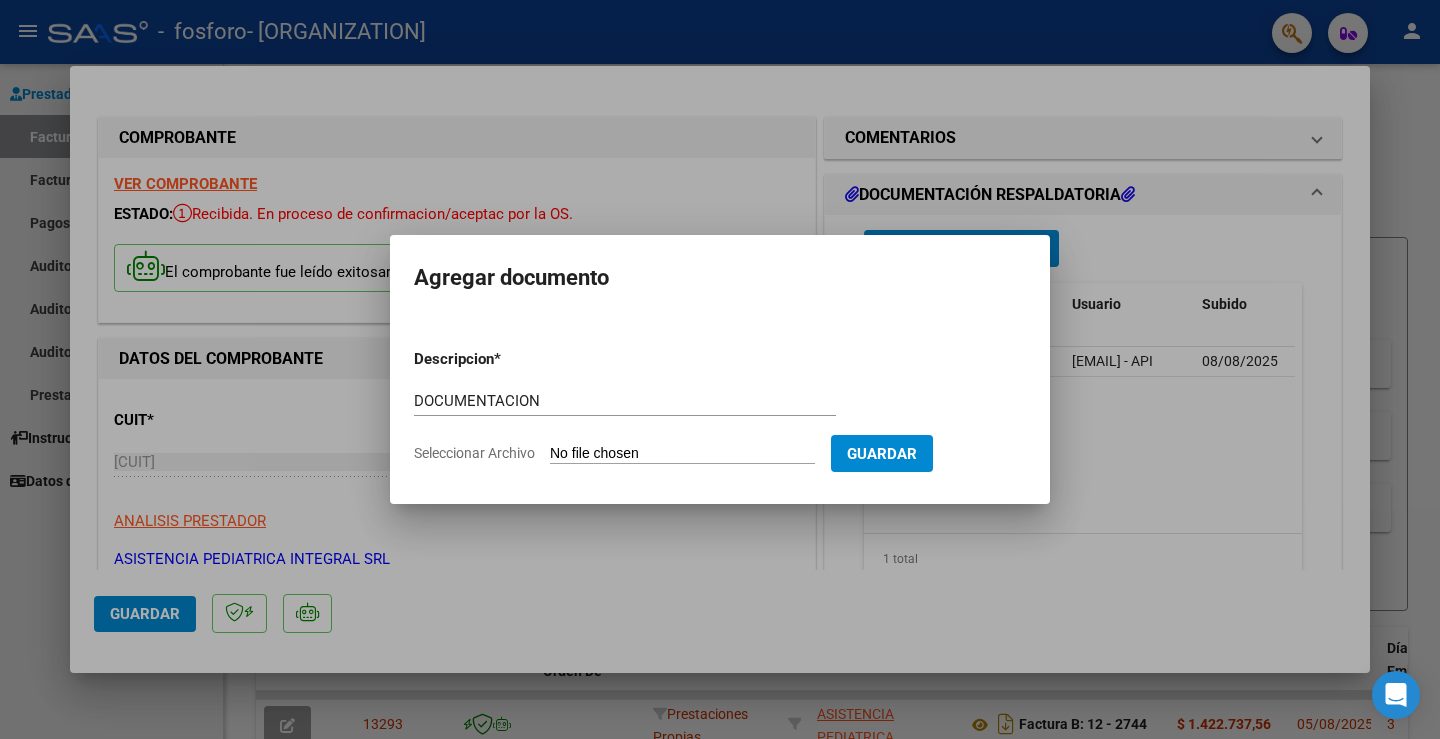 type on "[PATH]" 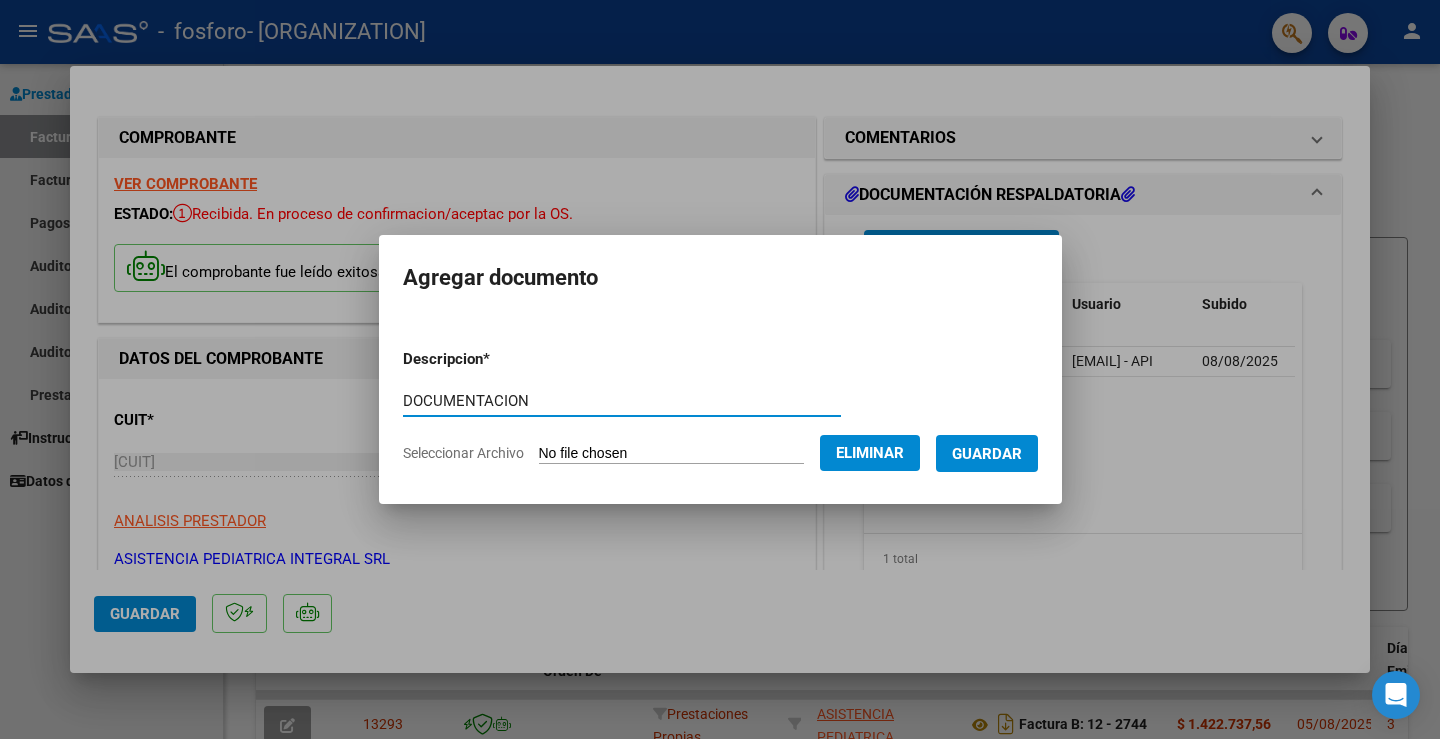 drag, startPoint x: 534, startPoint y: 399, endPoint x: 352, endPoint y: 394, distance: 182.06866 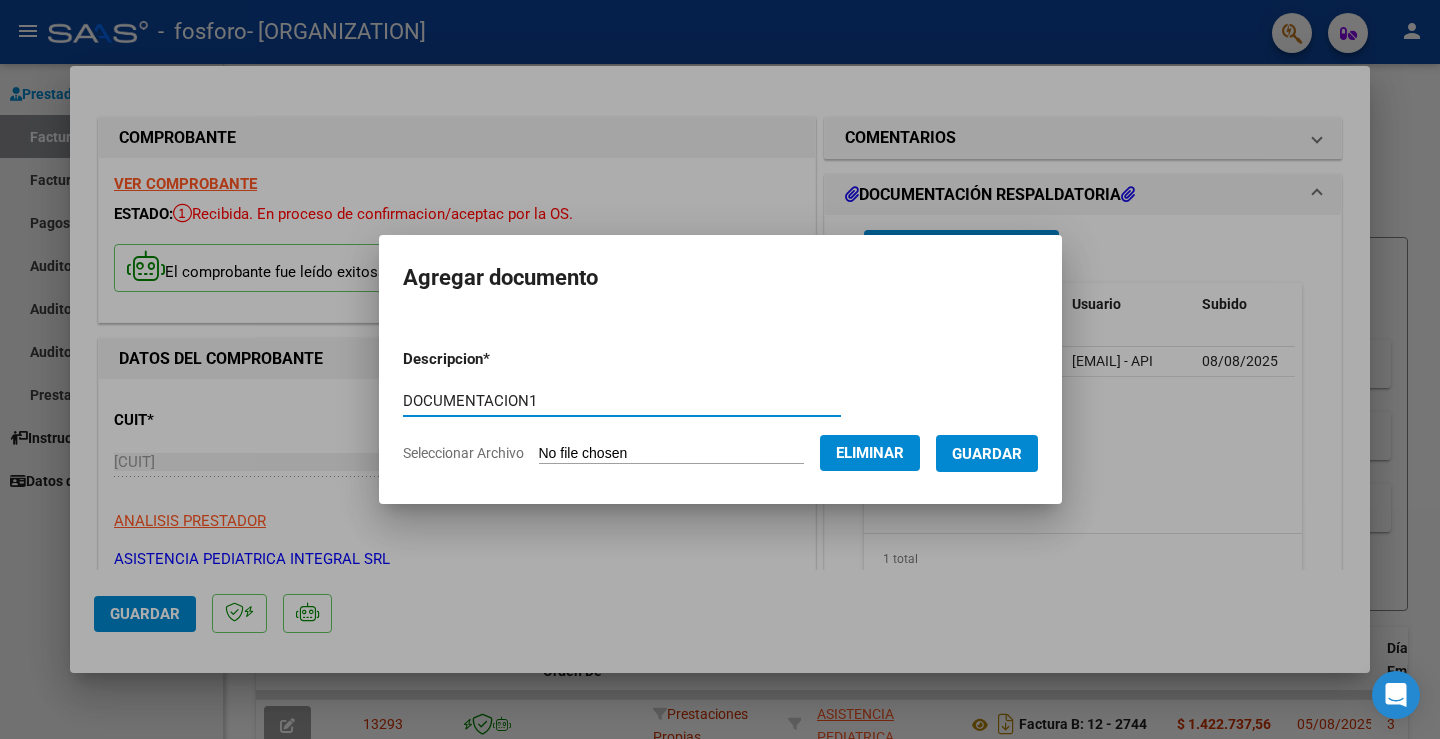 type on "DOCUMENTACION1" 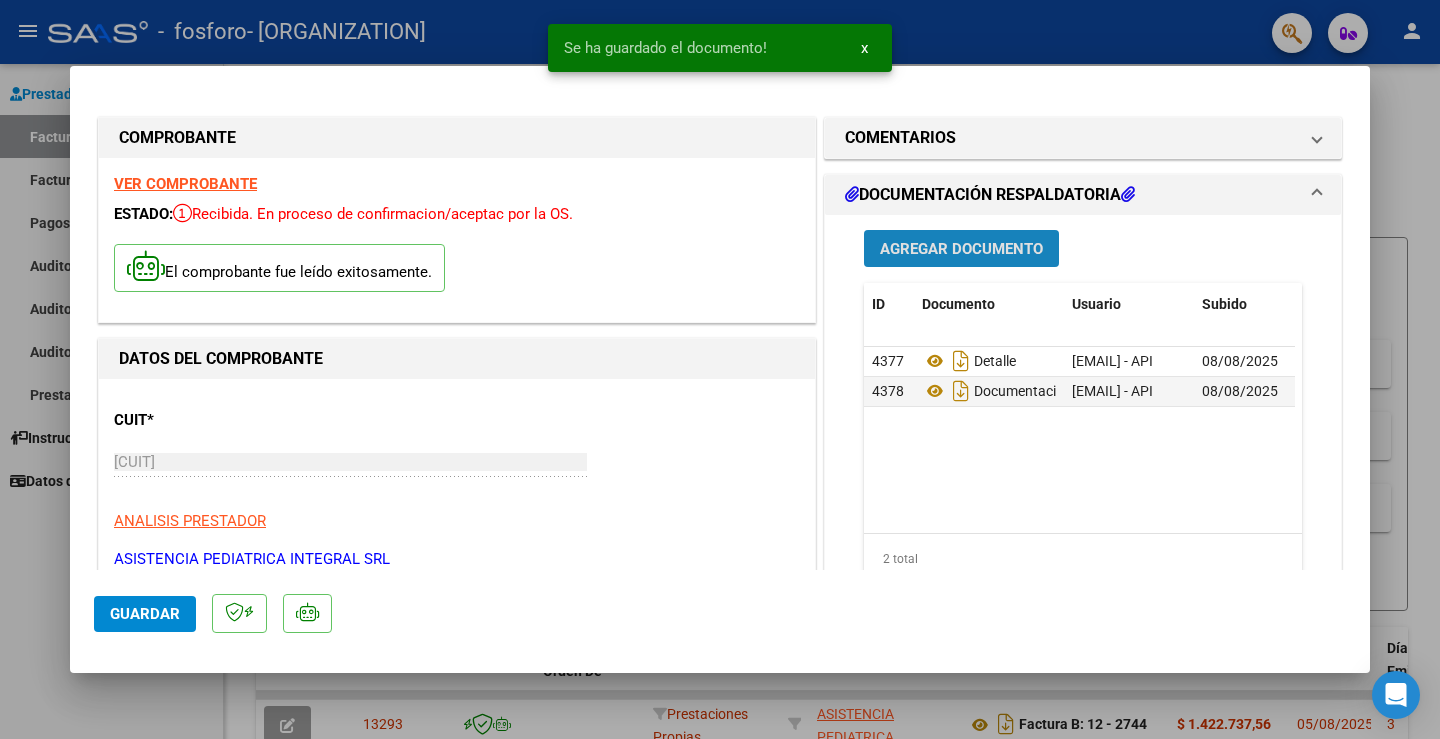click on "Agregar Documento" at bounding box center [961, 249] 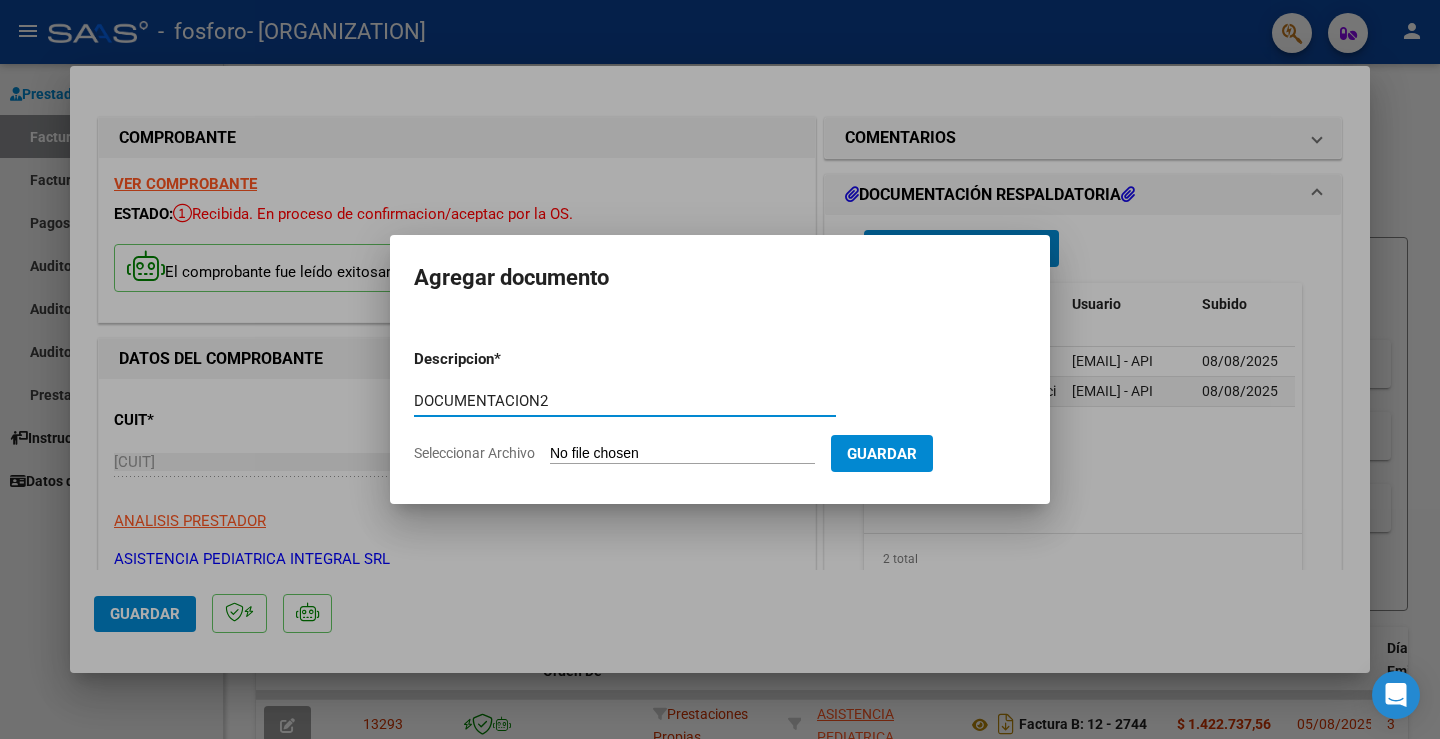 type on "DOCUMENTACION2" 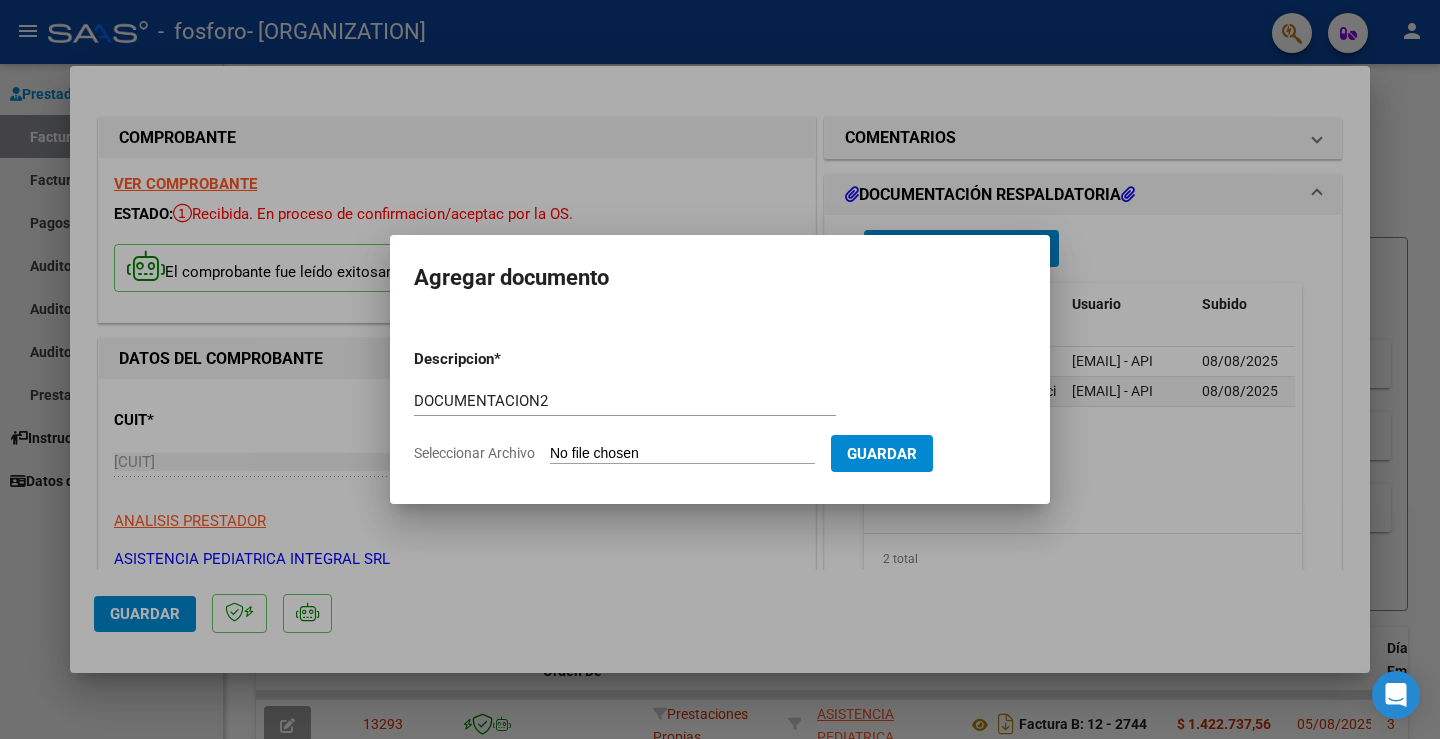 type on "[PATH]" 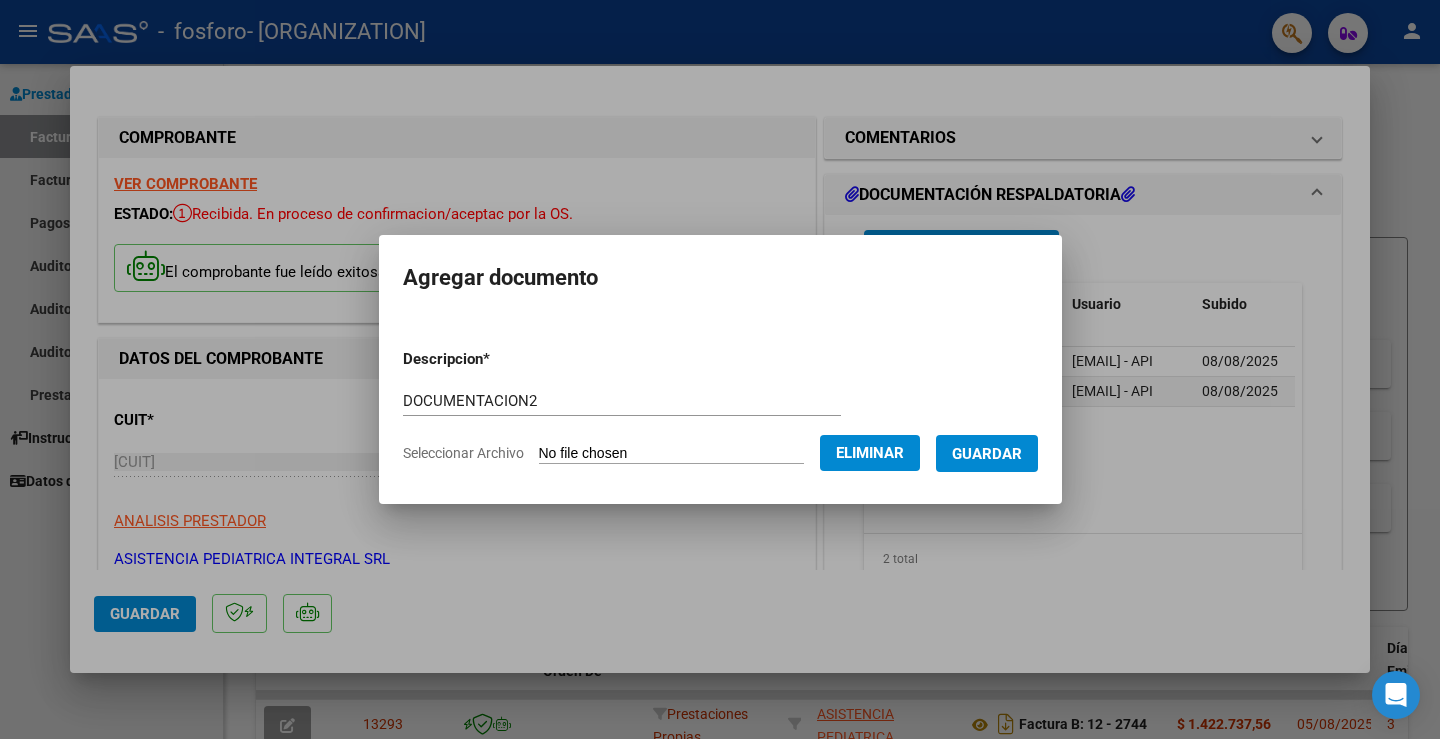click on "Guardar" at bounding box center (987, 454) 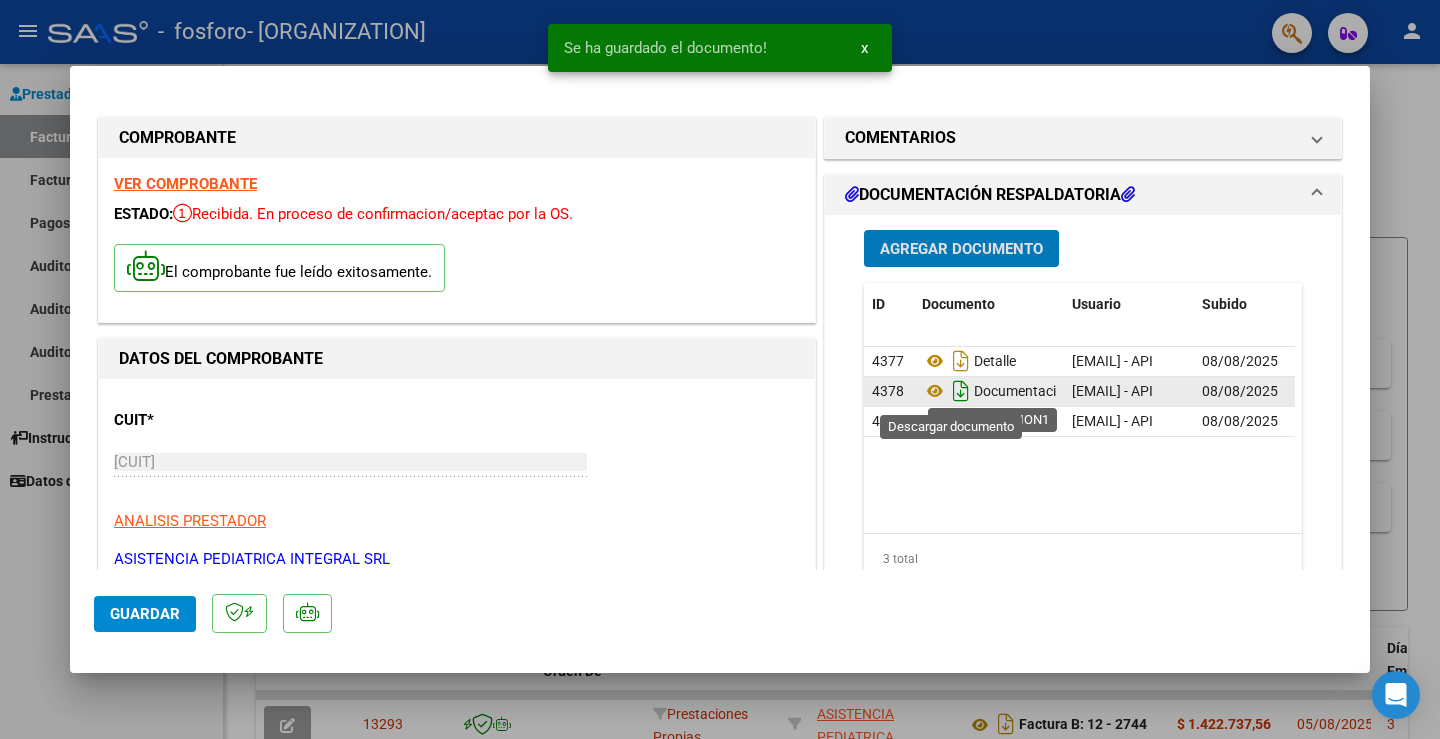 click 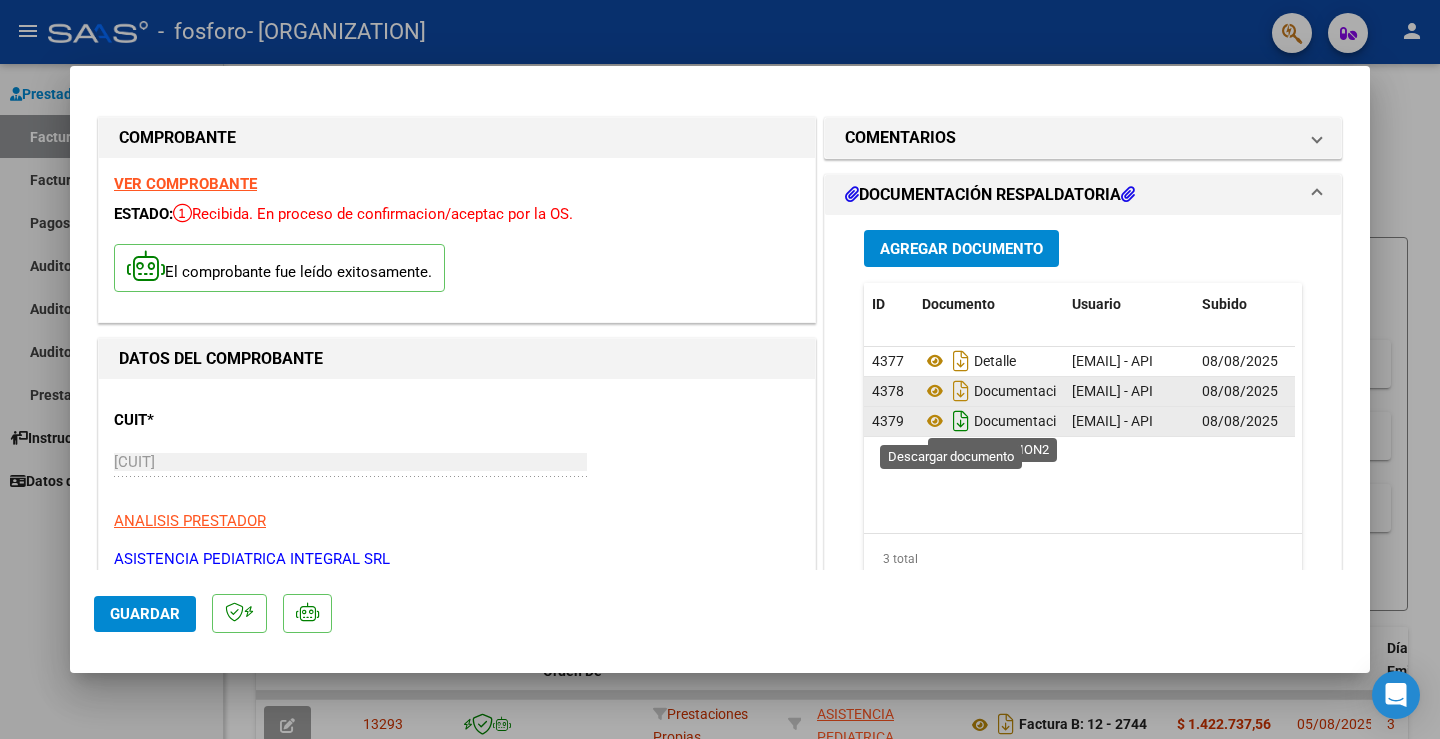 click 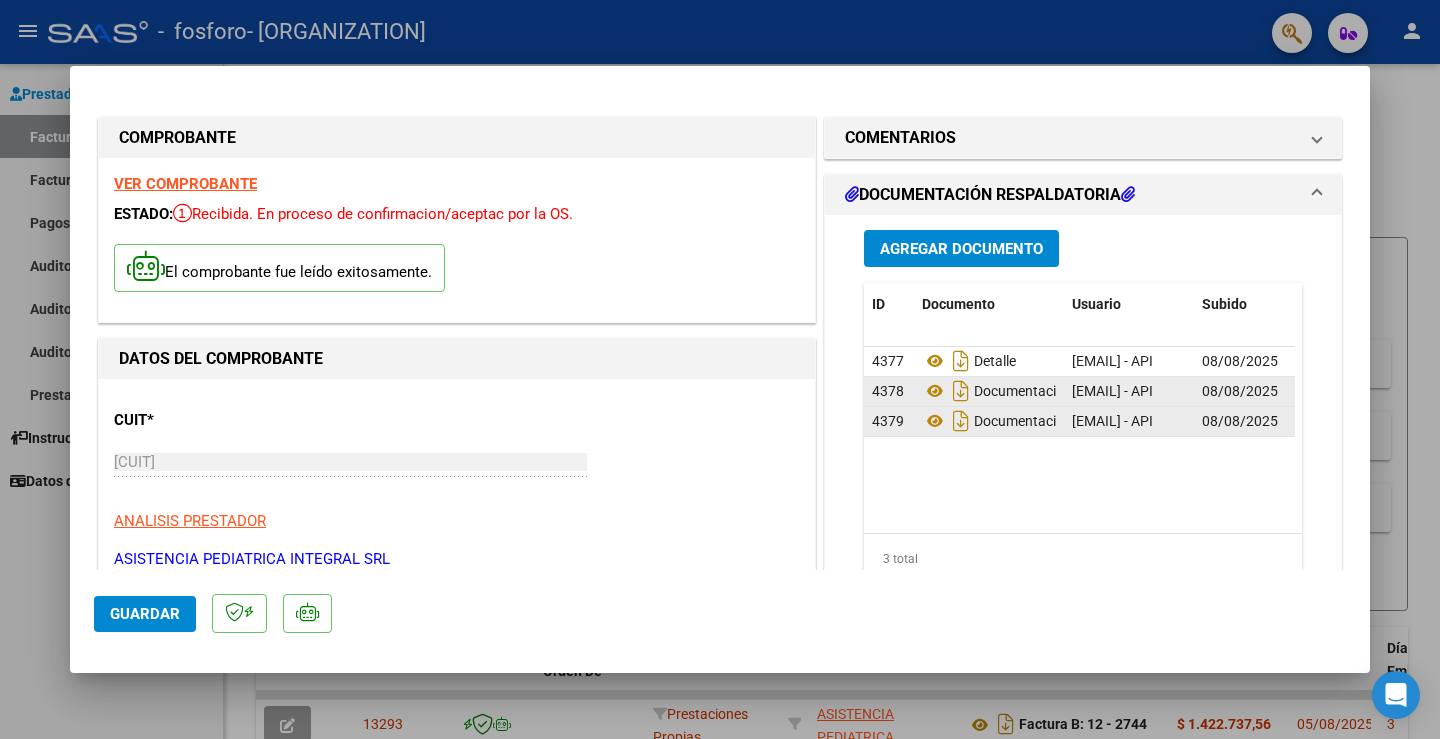 click on "Guardar" 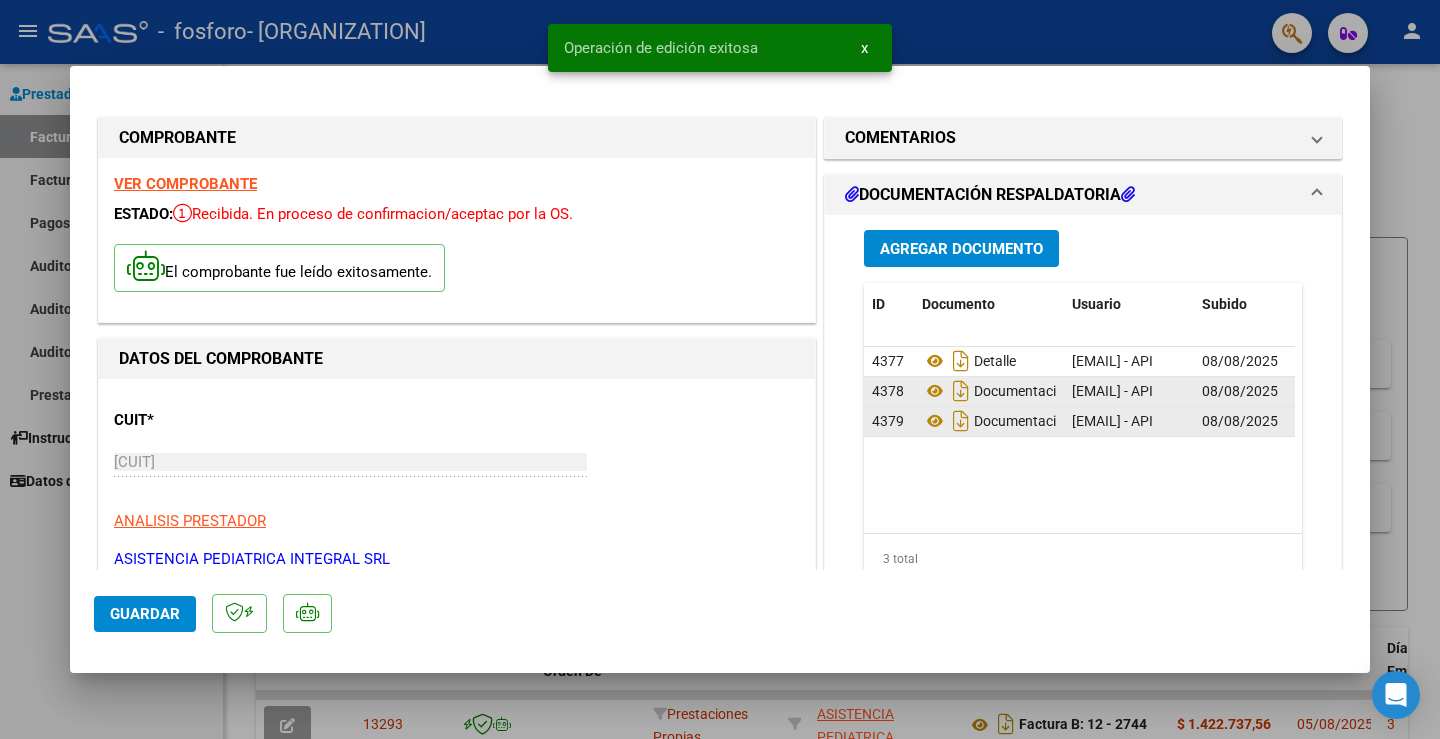 click at bounding box center (720, 369) 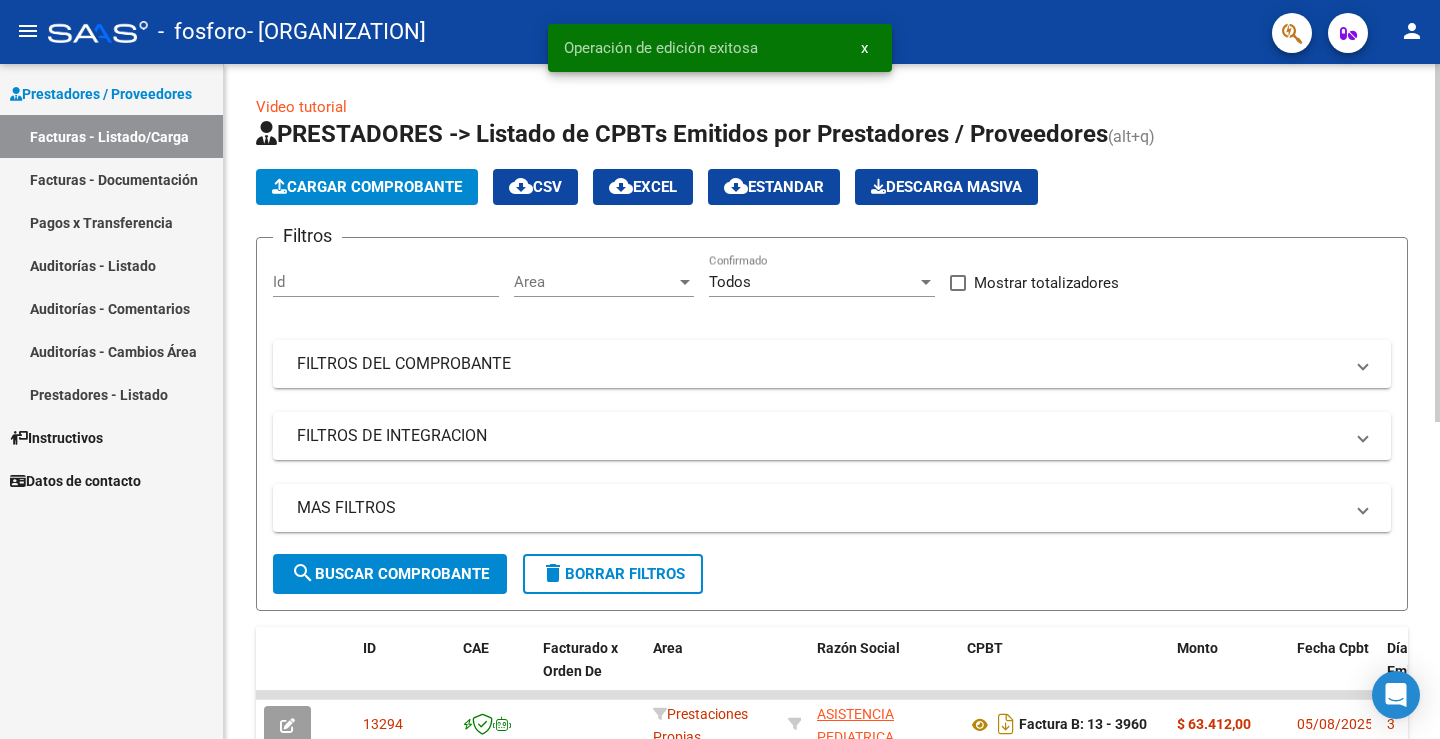 click on "Cargar Comprobante" 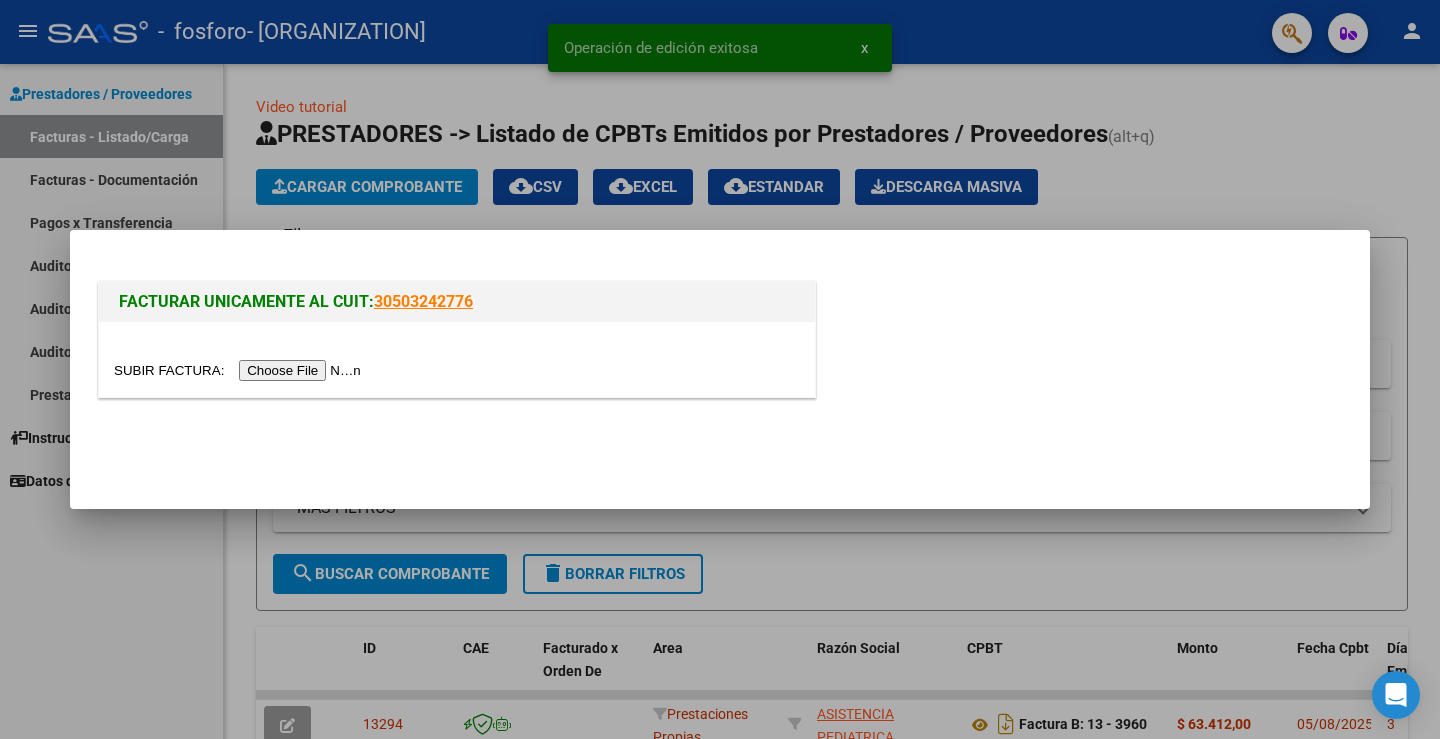 click at bounding box center (240, 370) 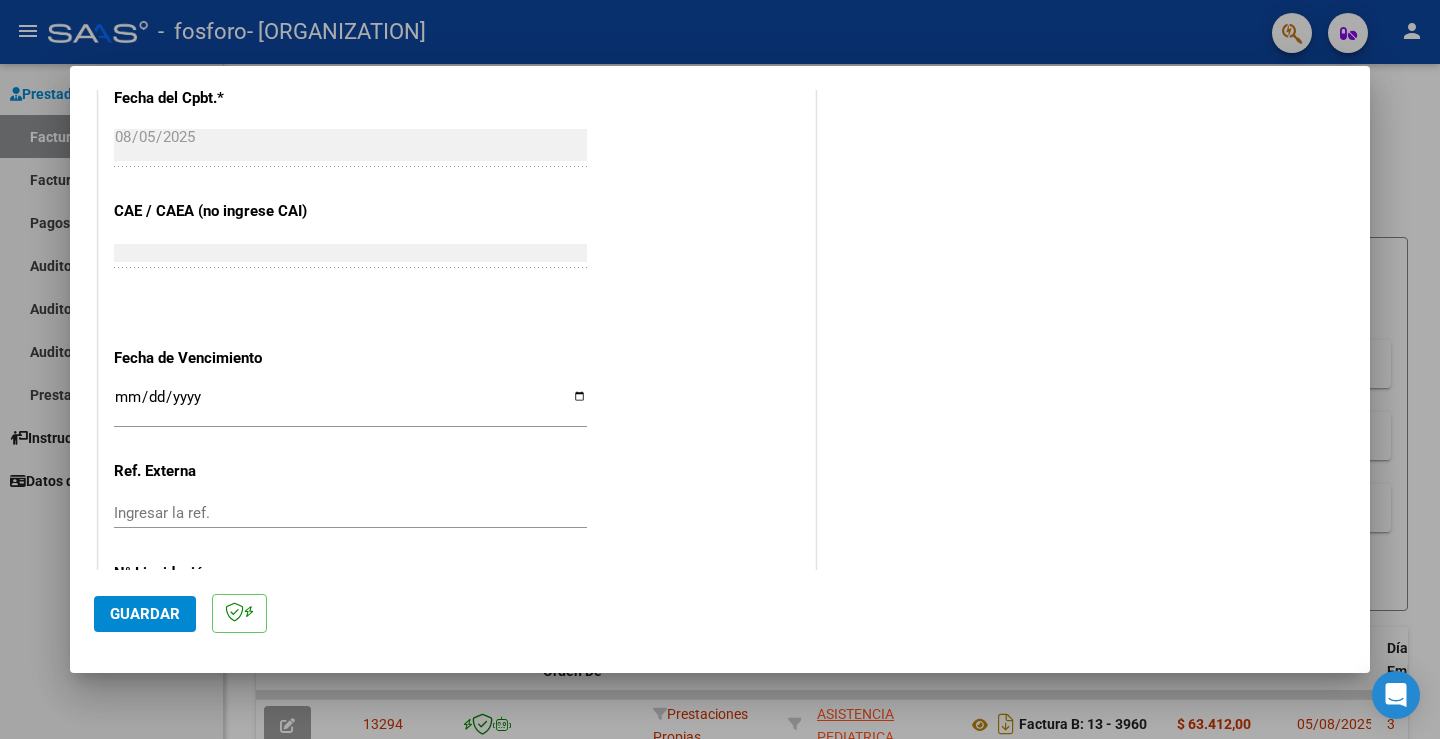 scroll, scrollTop: 1042, scrollLeft: 0, axis: vertical 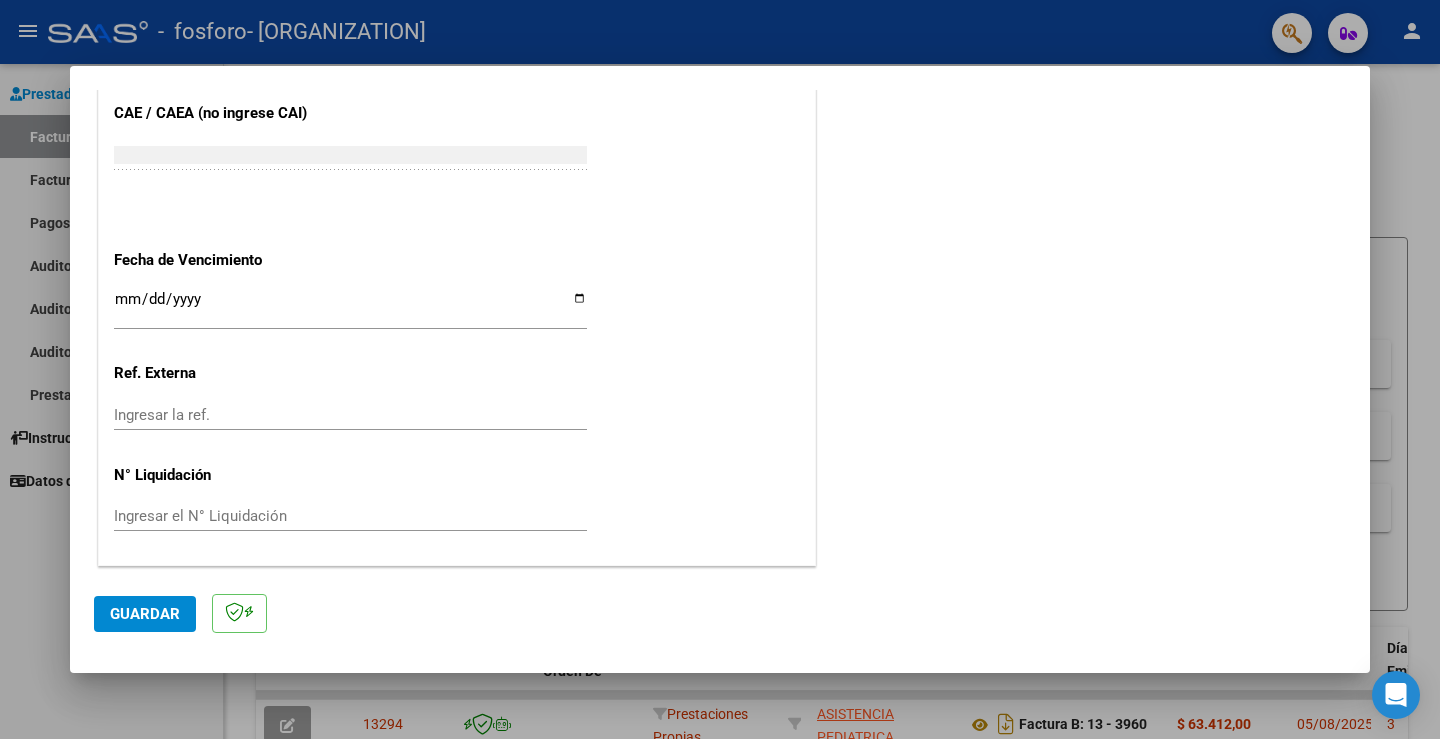 click on "Guardar" 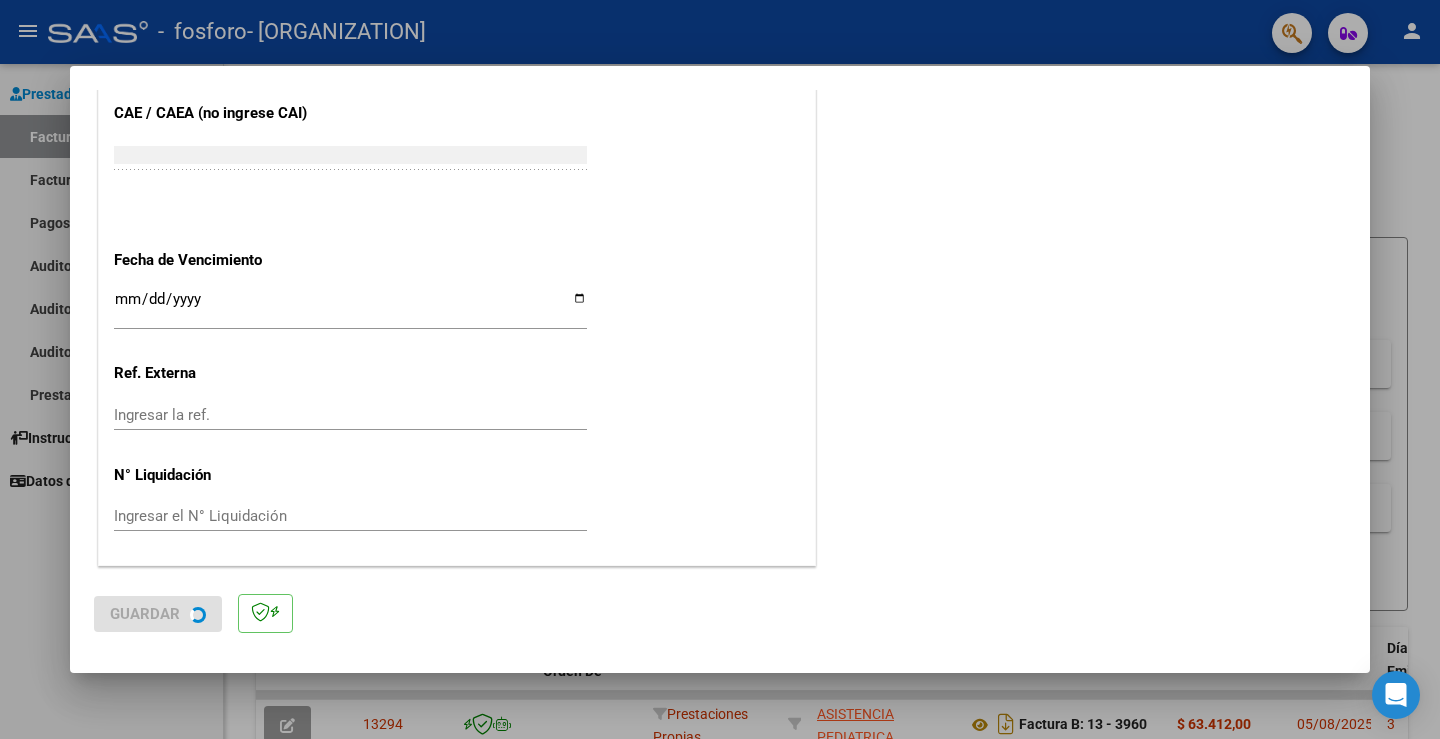 scroll, scrollTop: 0, scrollLeft: 0, axis: both 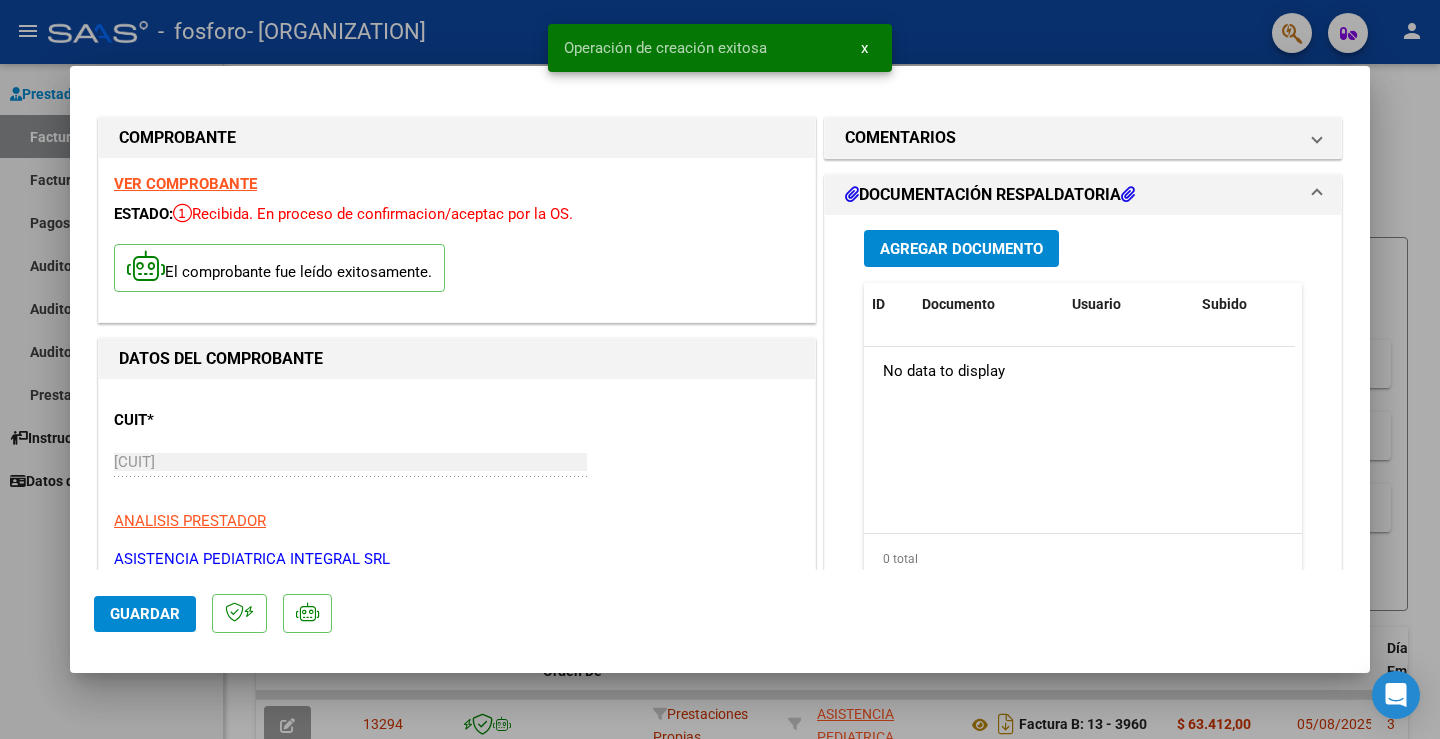 click on "Agregar Documento" at bounding box center (961, 248) 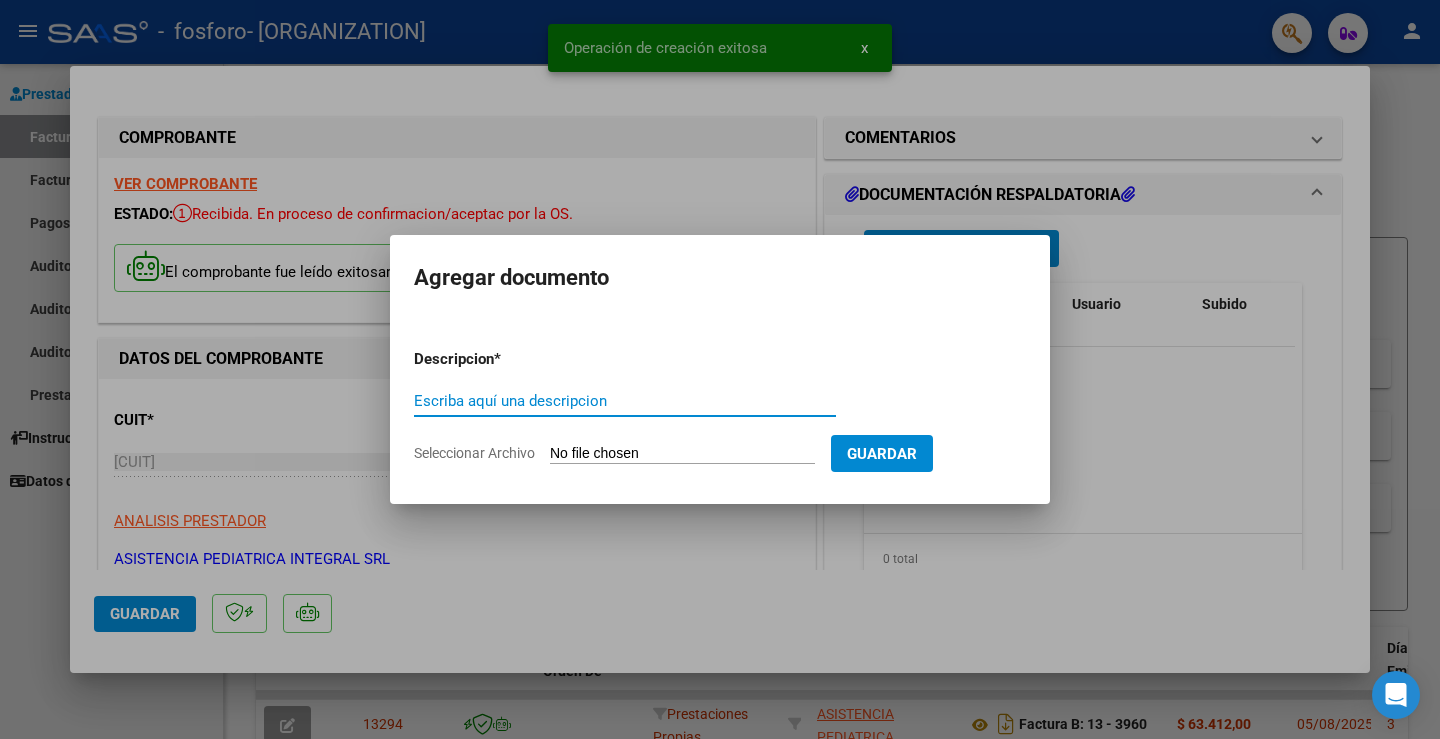 click on "Seleccionar Archivo" 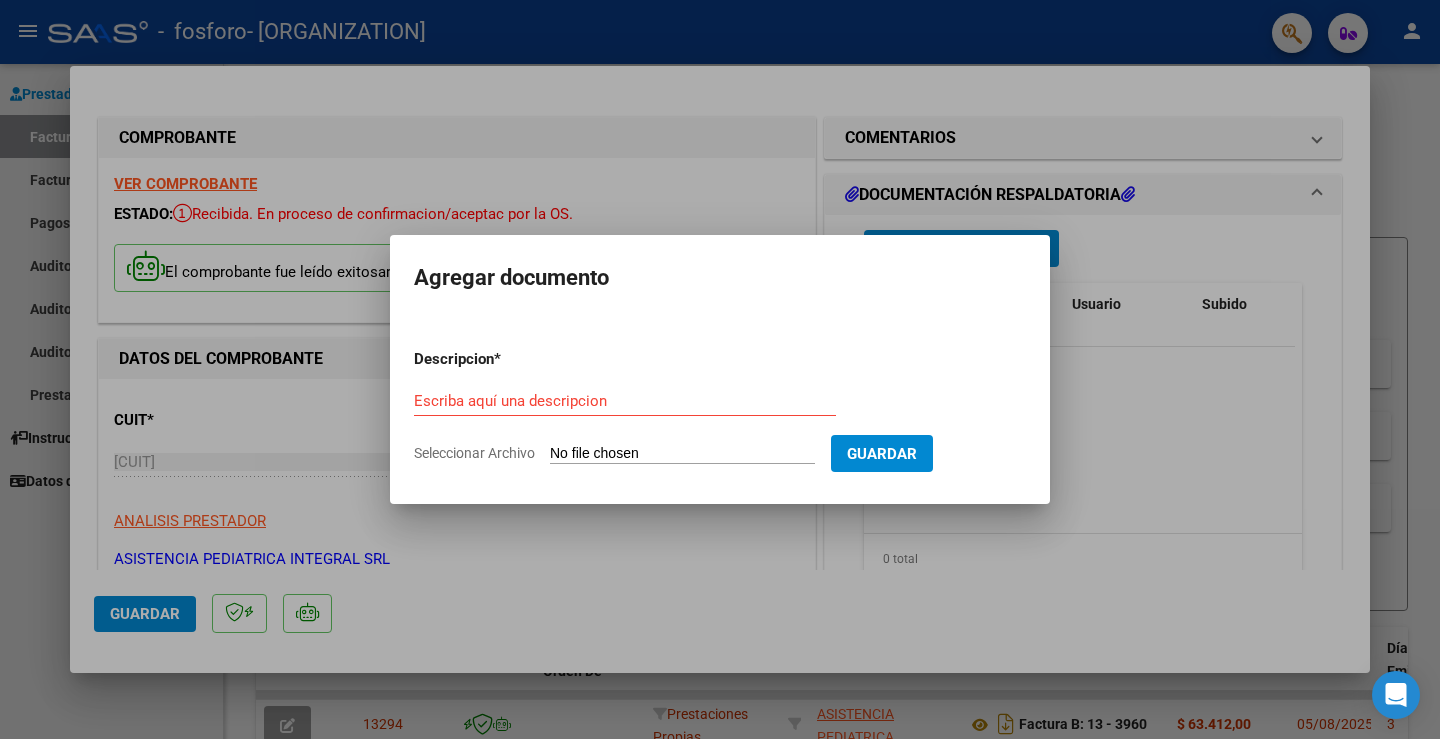 type on "C:\fakepath\DETALLE GUARDIA OSPIF FACT B13-3958.pdf" 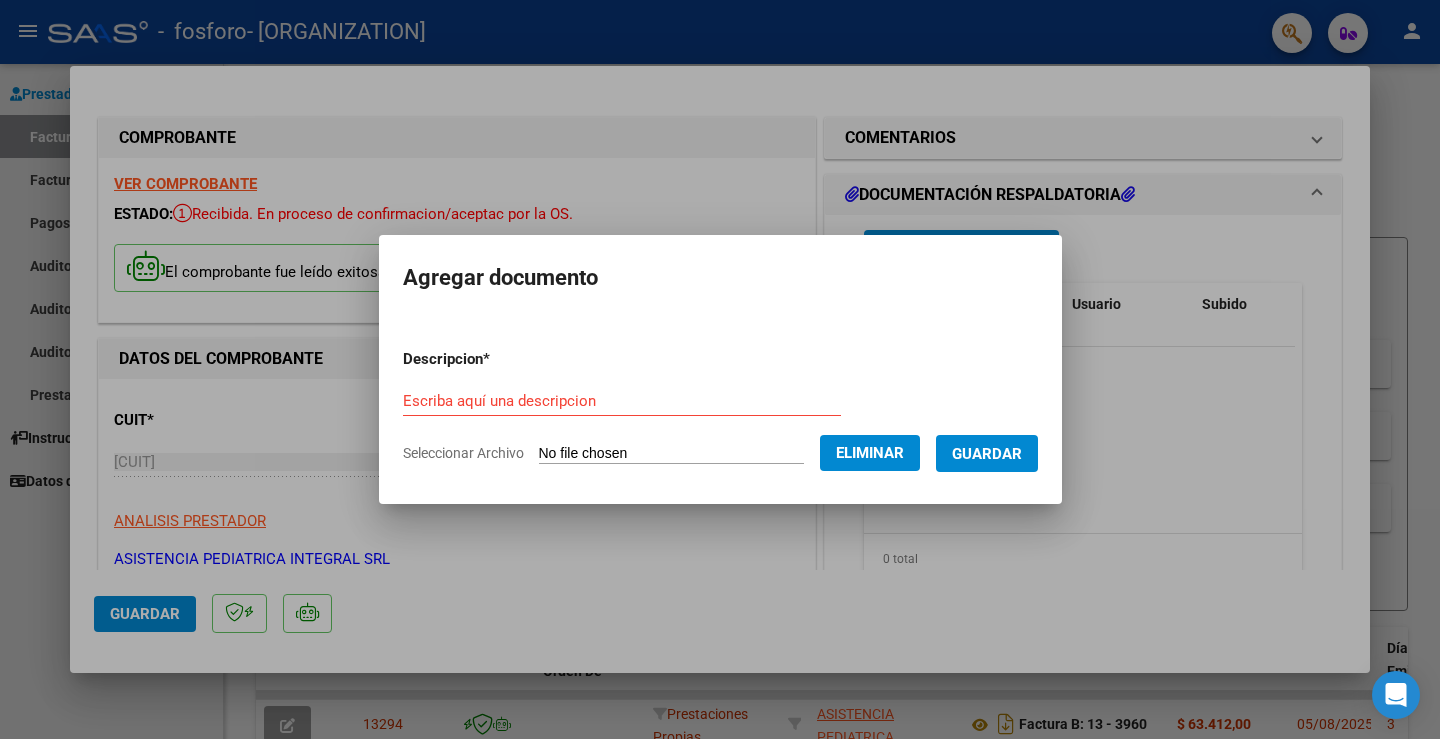 click on "Escriba aquí una descripcion" at bounding box center (622, 401) 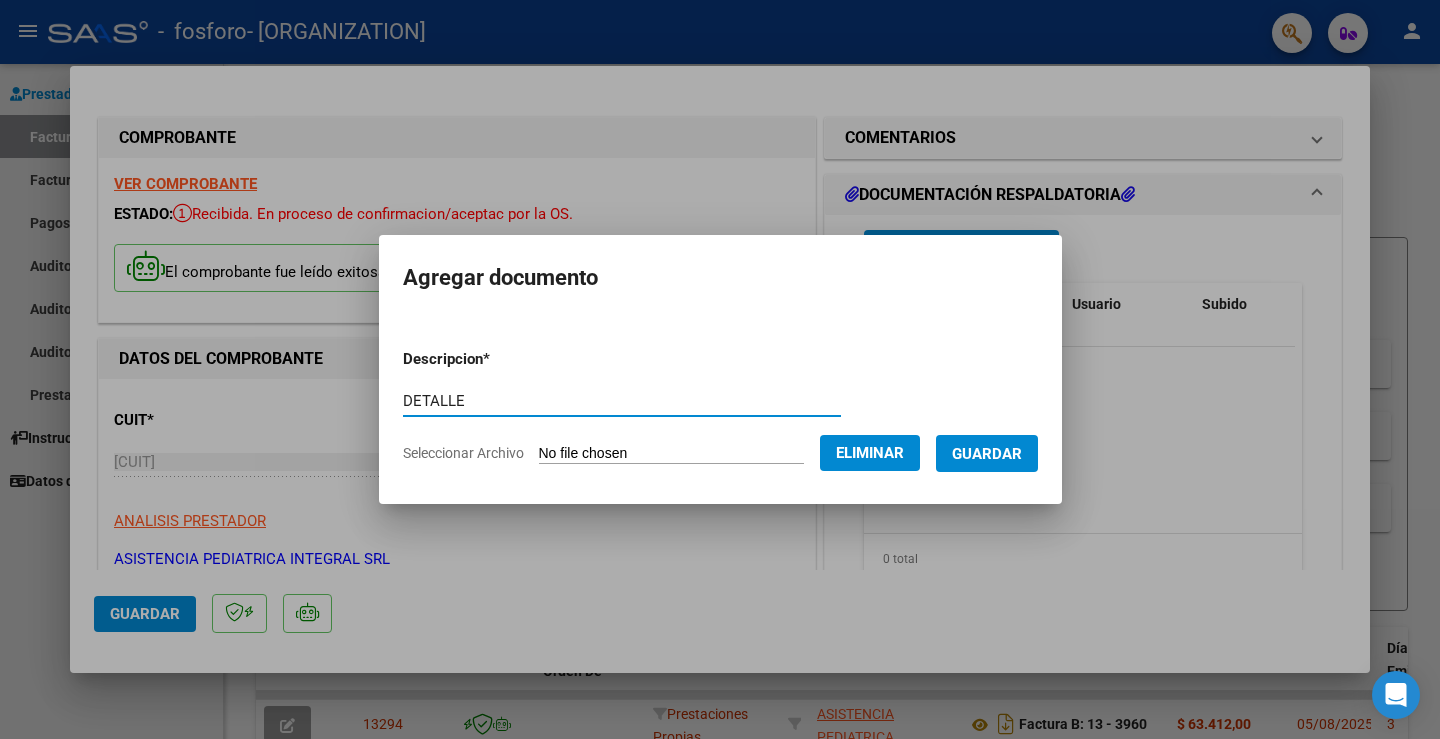 type on "DETALLE" 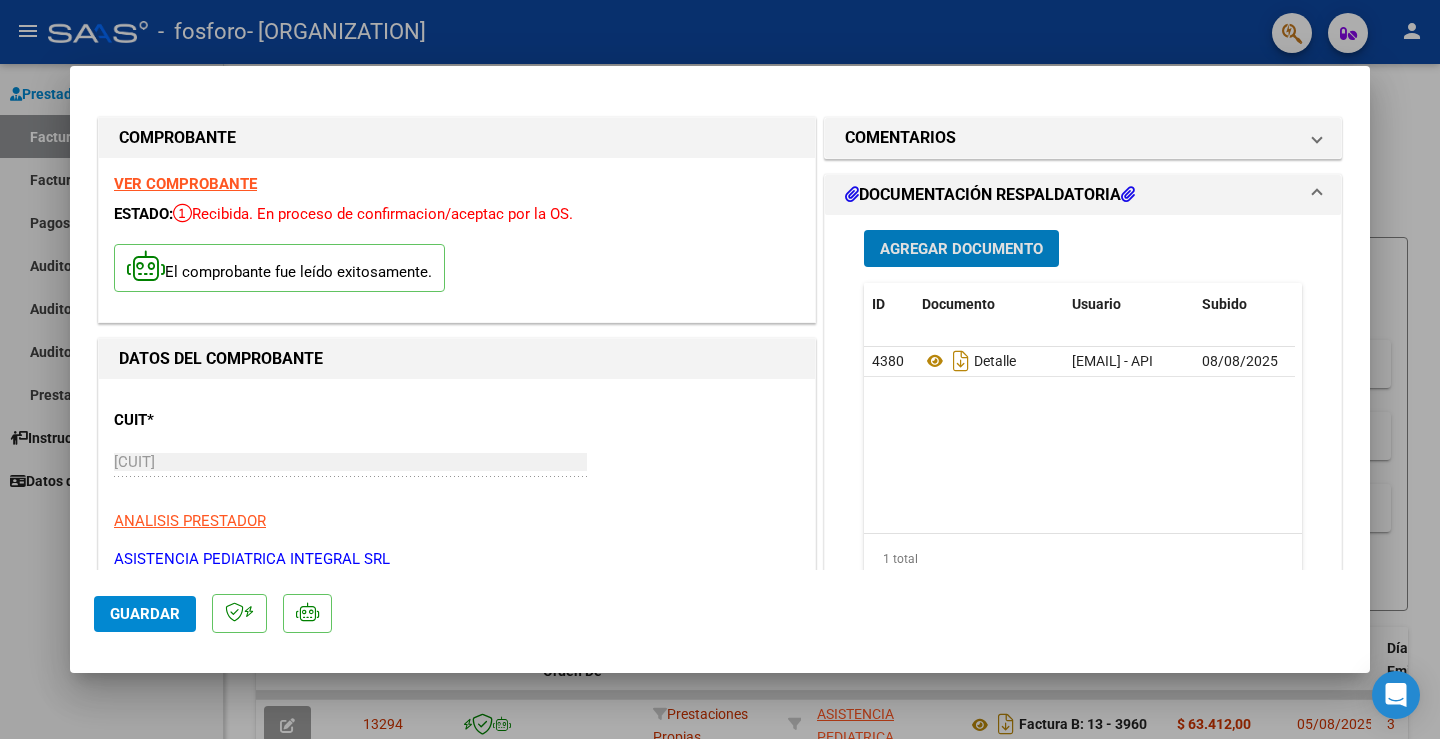 click on "Agregar Documento" at bounding box center [961, 249] 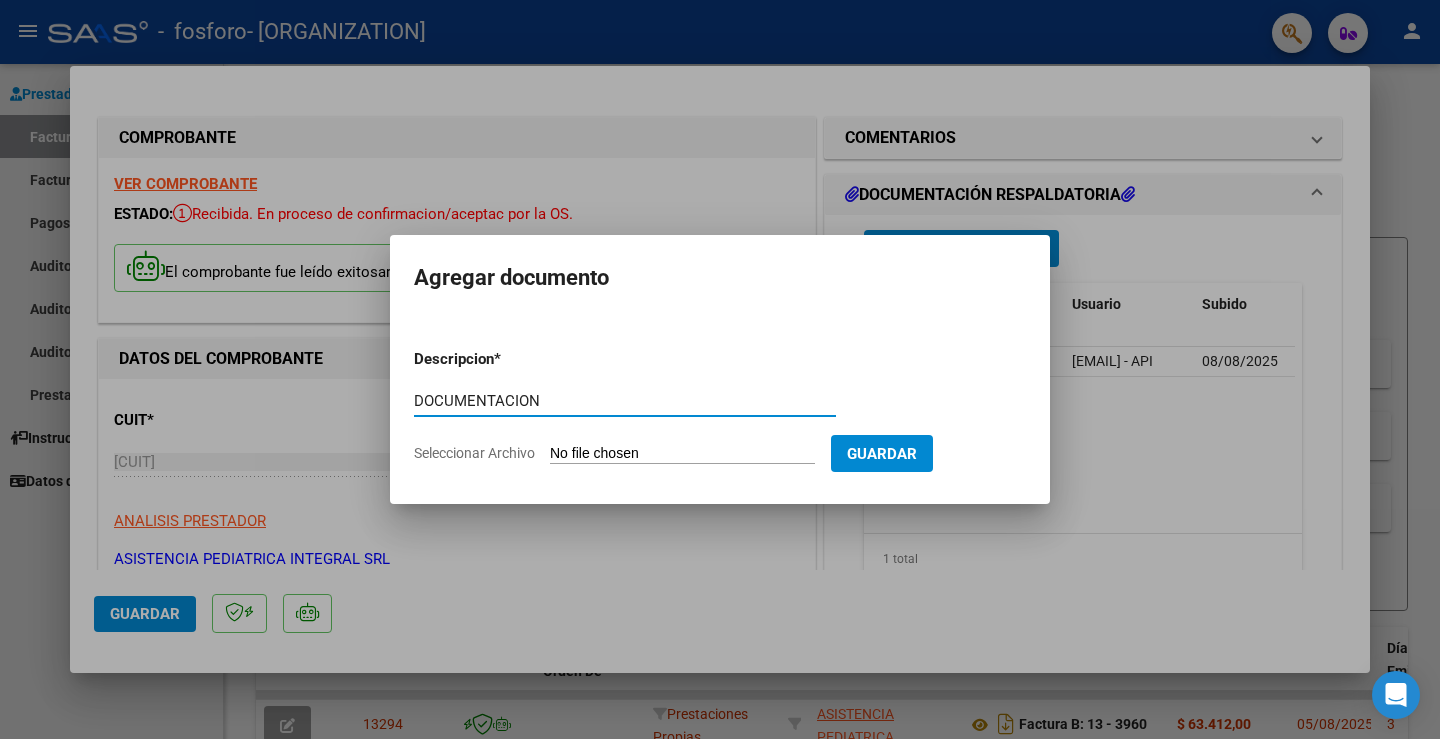 type on "DOCUMENTACION" 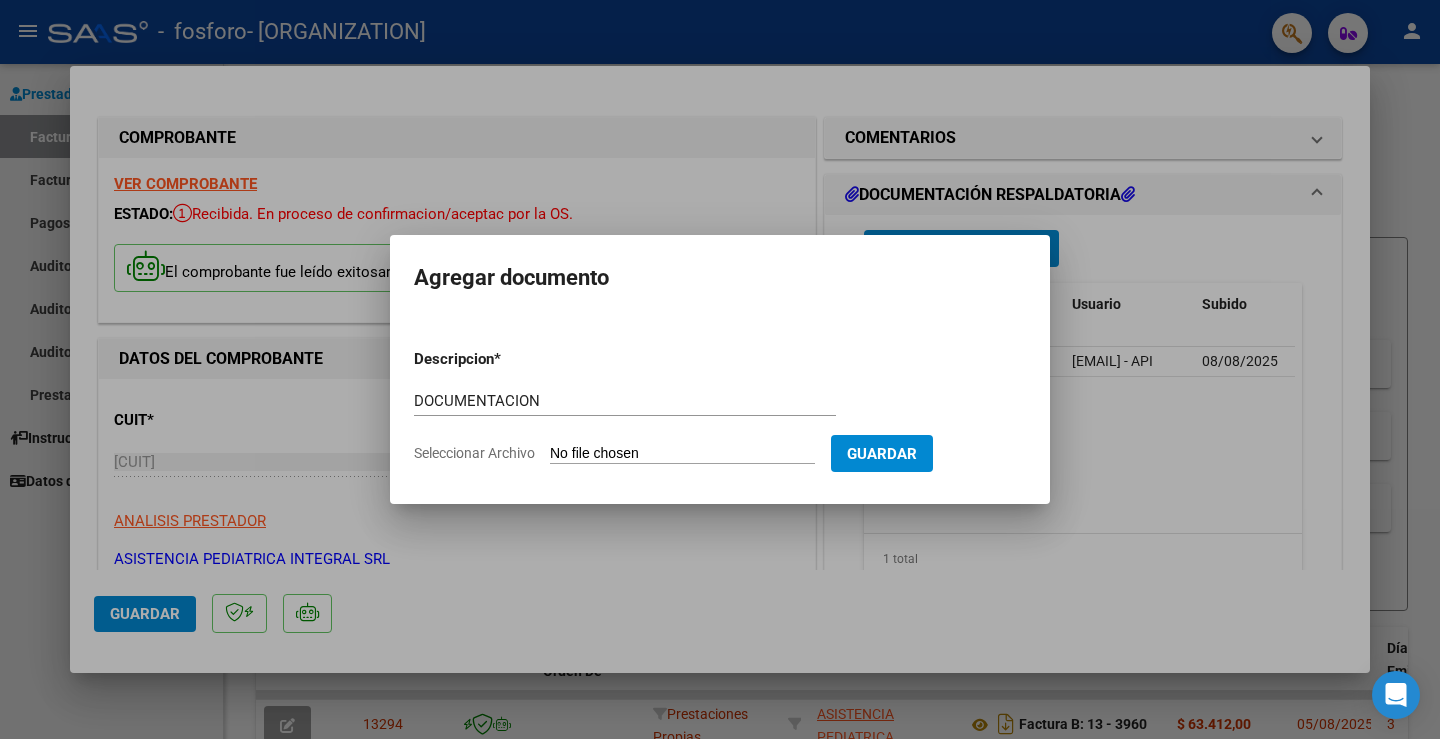 click on "Seleccionar Archivo" 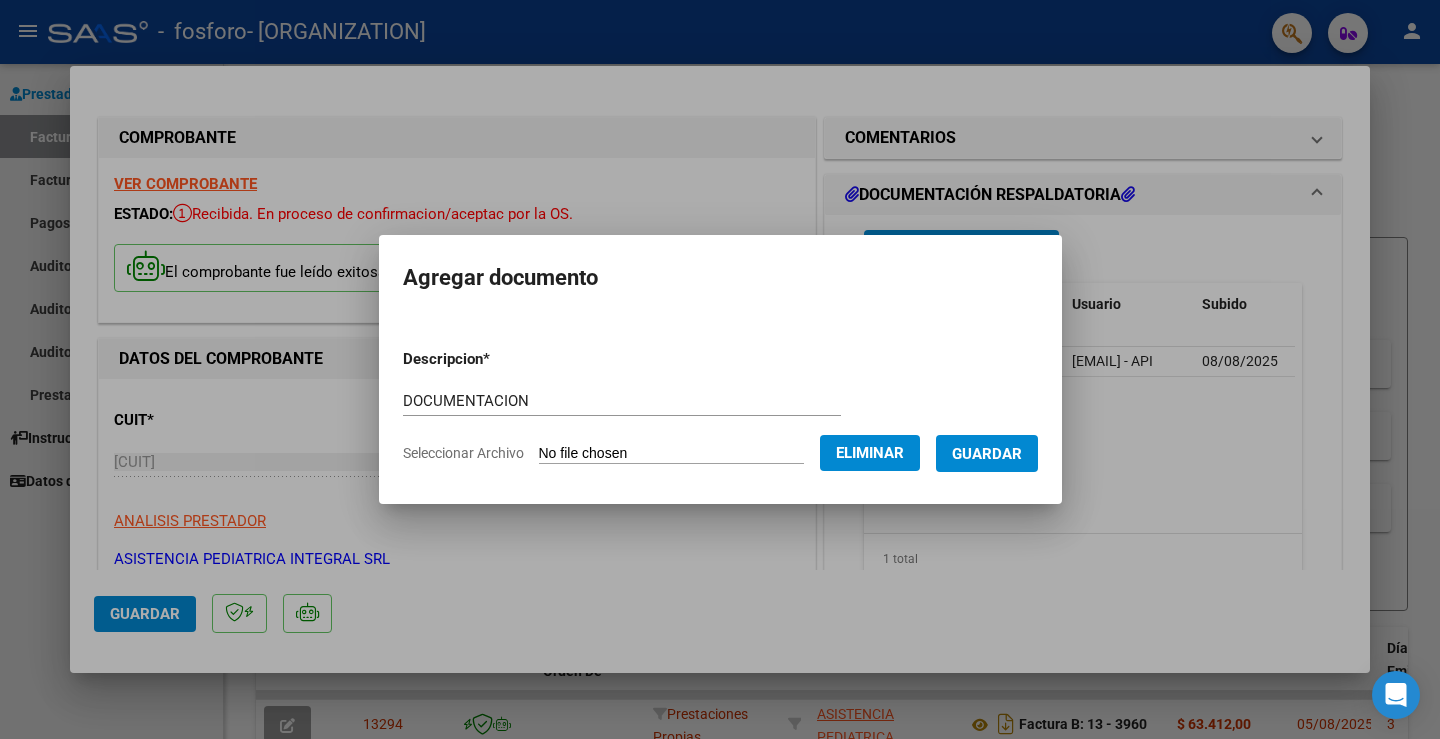 click on "Guardar" at bounding box center [987, 454] 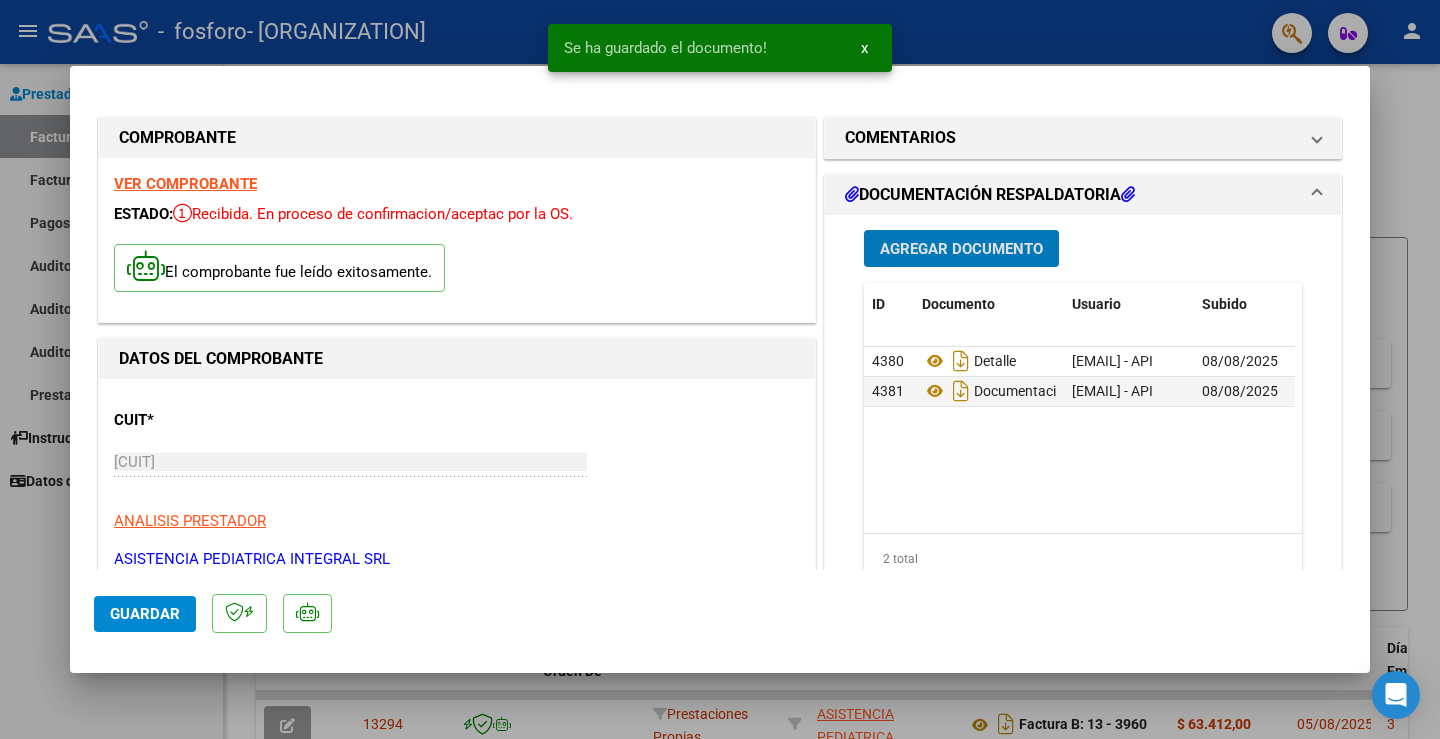 click on "Guardar" 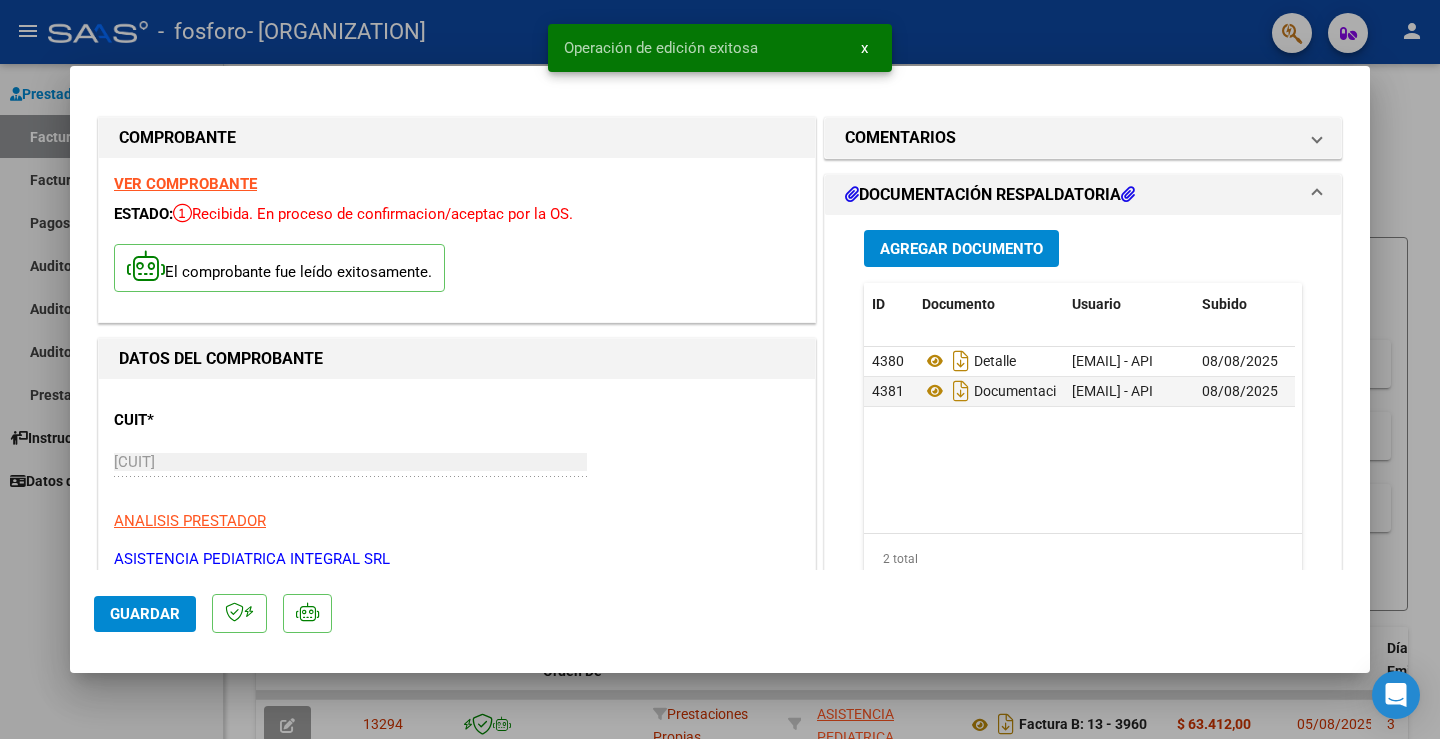 click at bounding box center [720, 369] 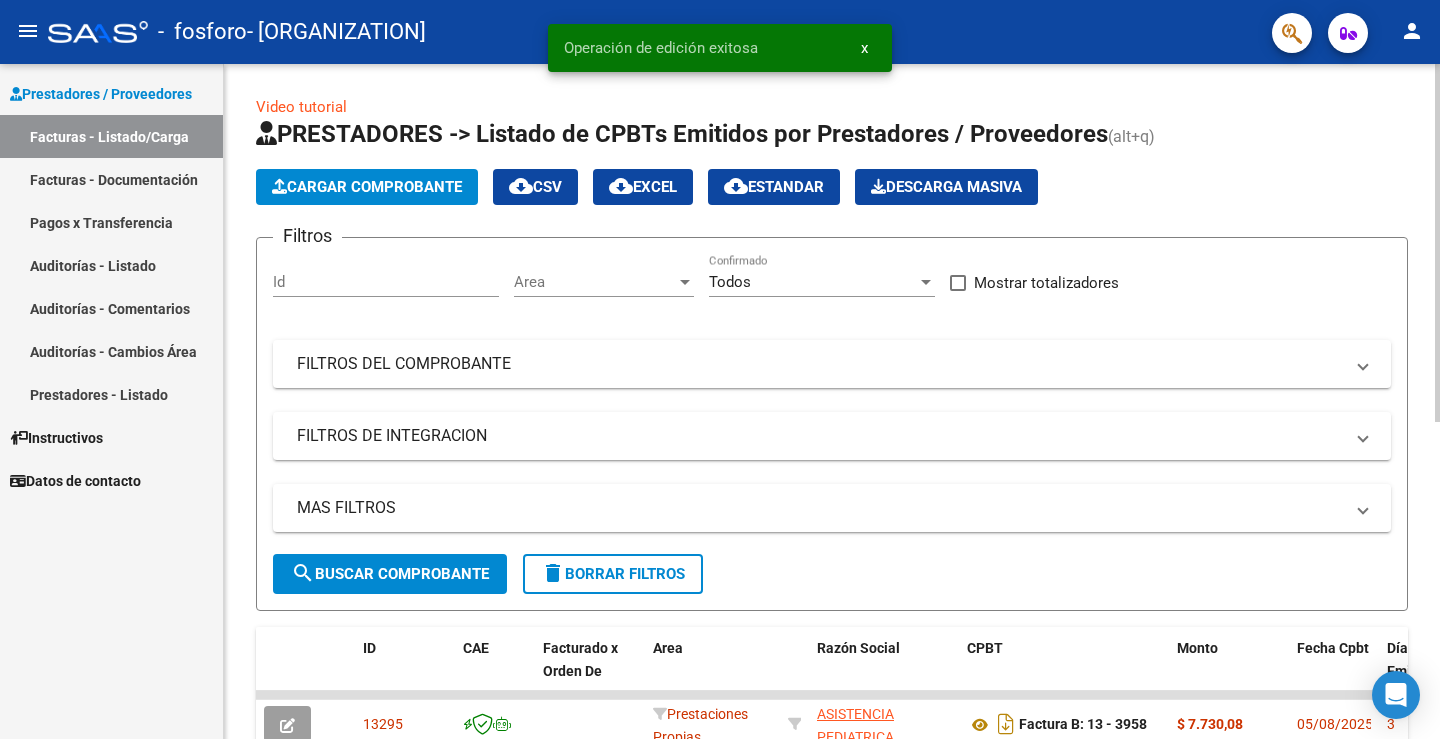 click on "Cargar Comprobante" 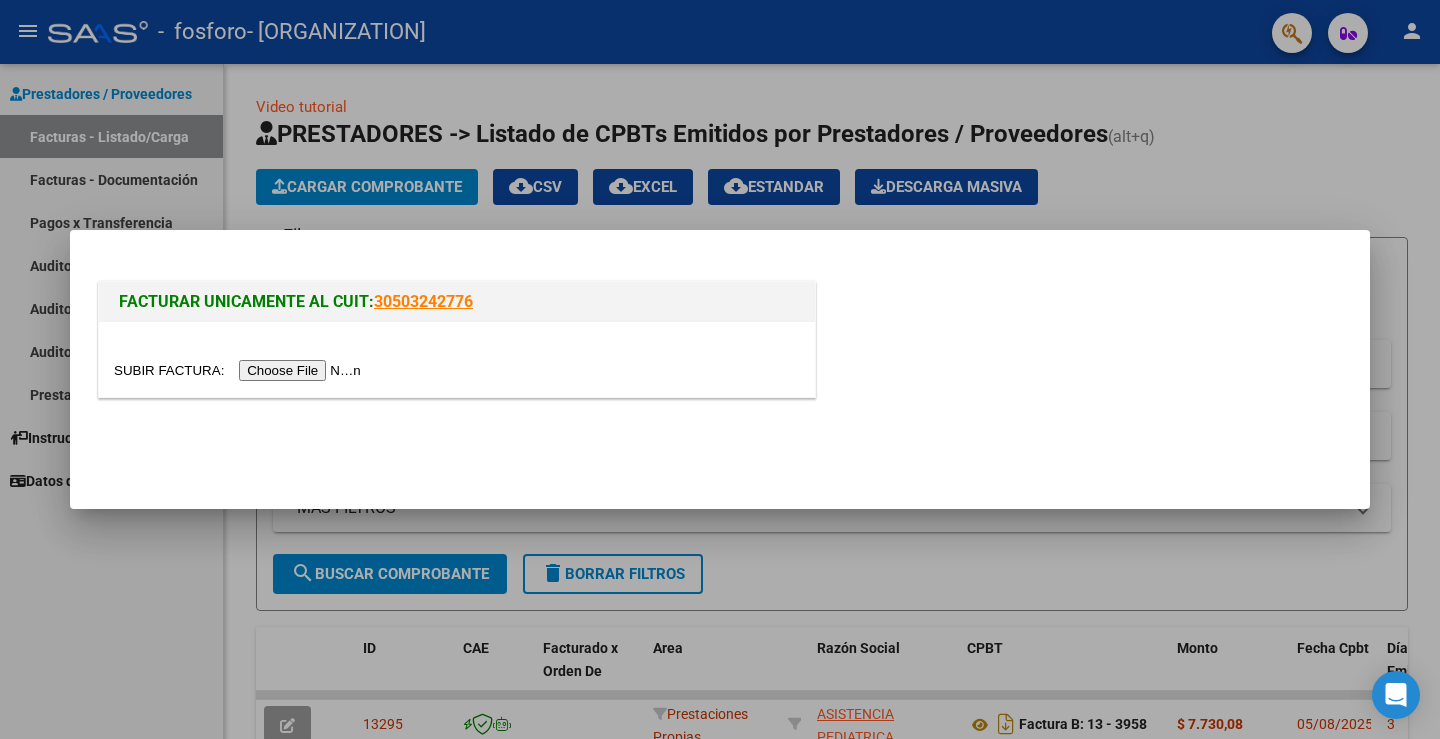 click at bounding box center (240, 370) 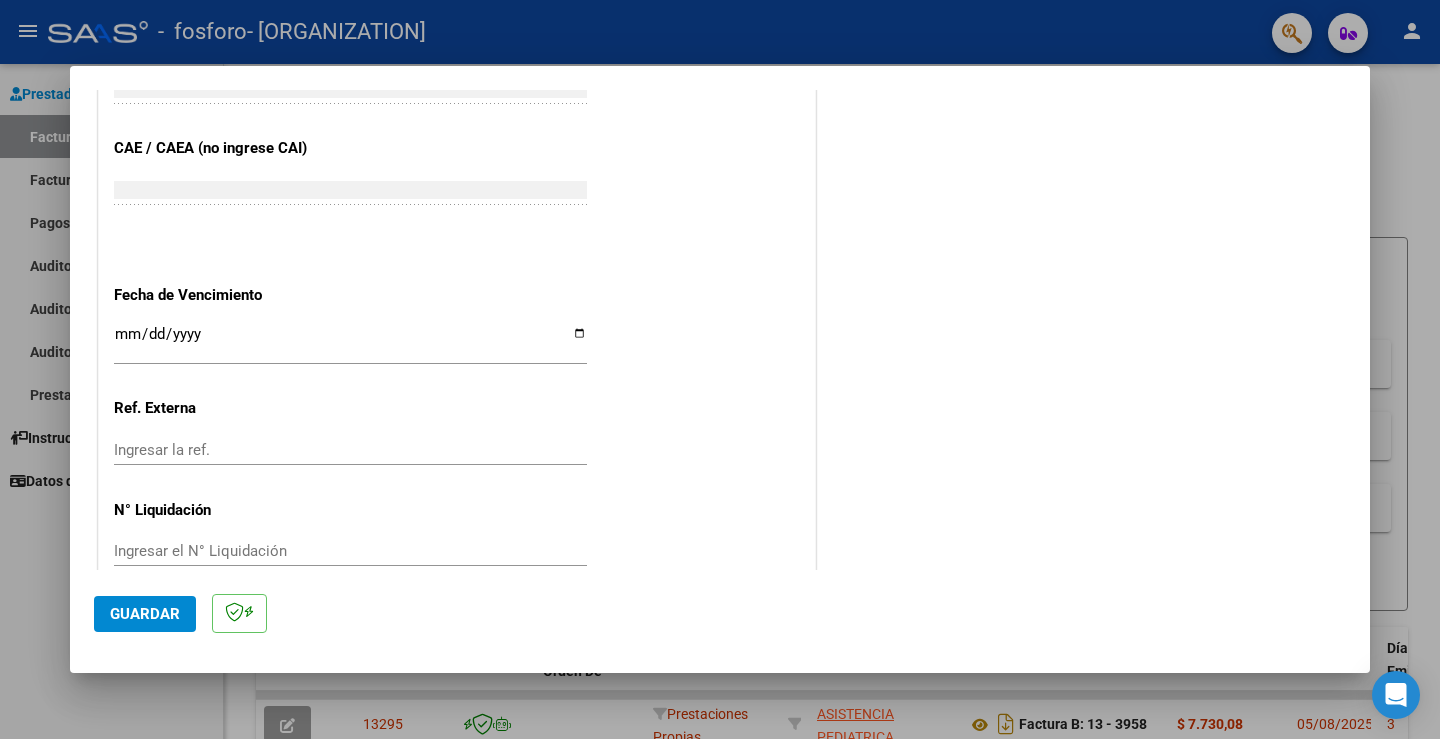 scroll, scrollTop: 1042, scrollLeft: 0, axis: vertical 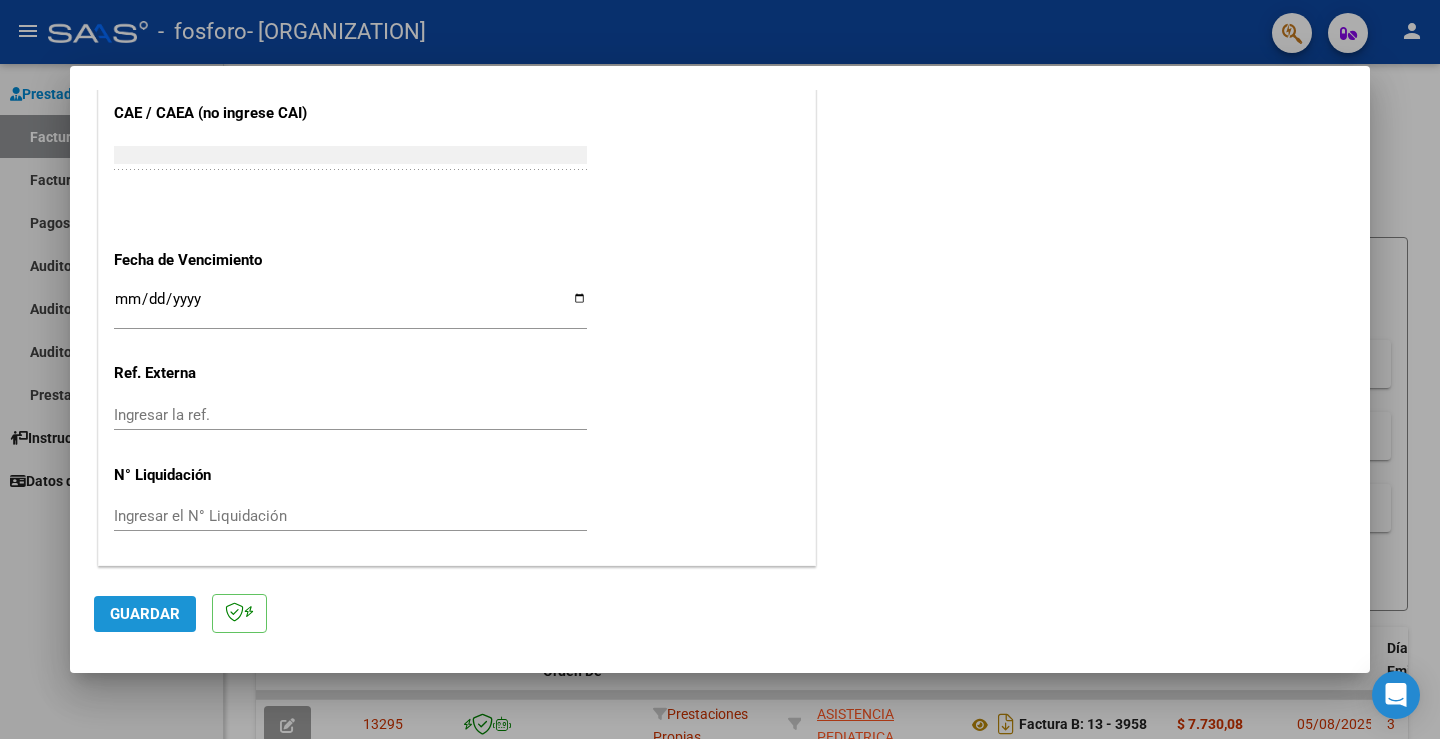 click on "Guardar" 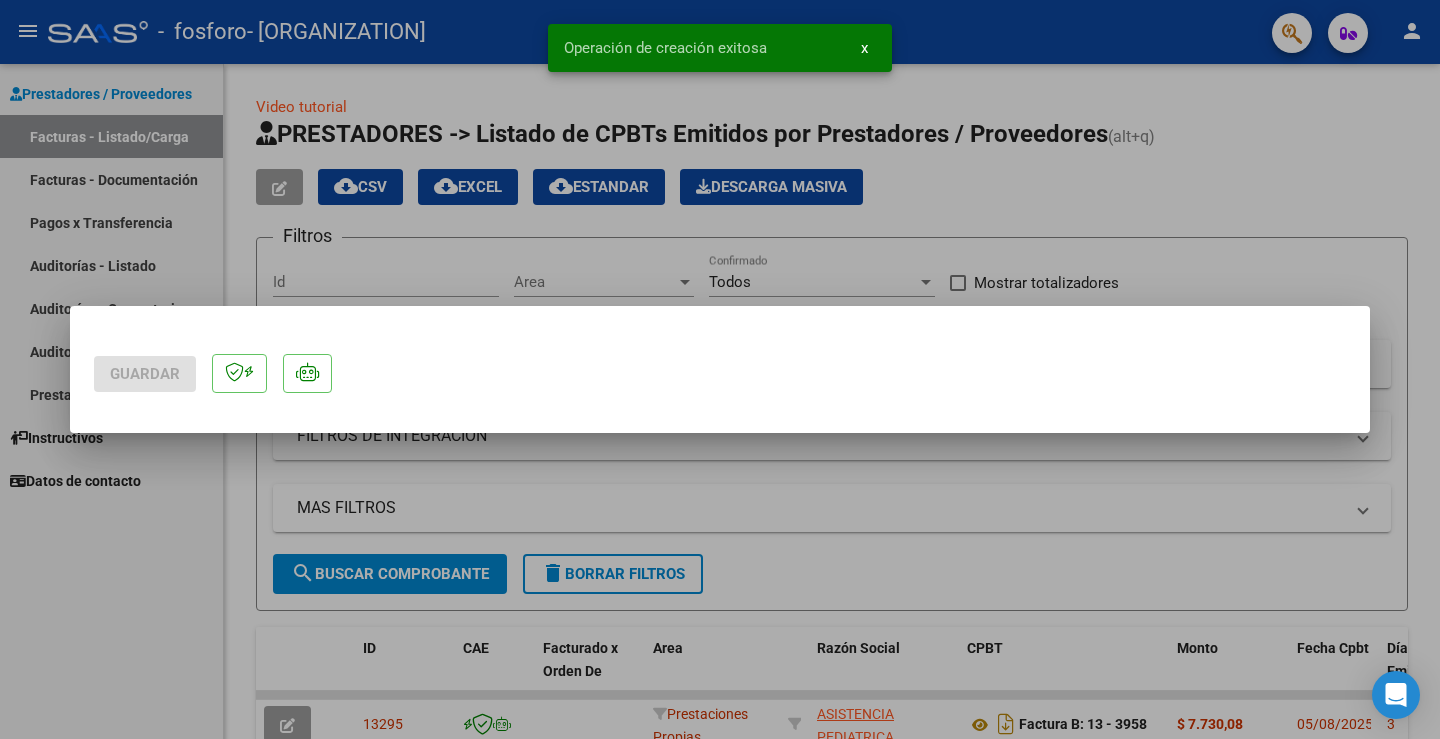 scroll, scrollTop: 0, scrollLeft: 0, axis: both 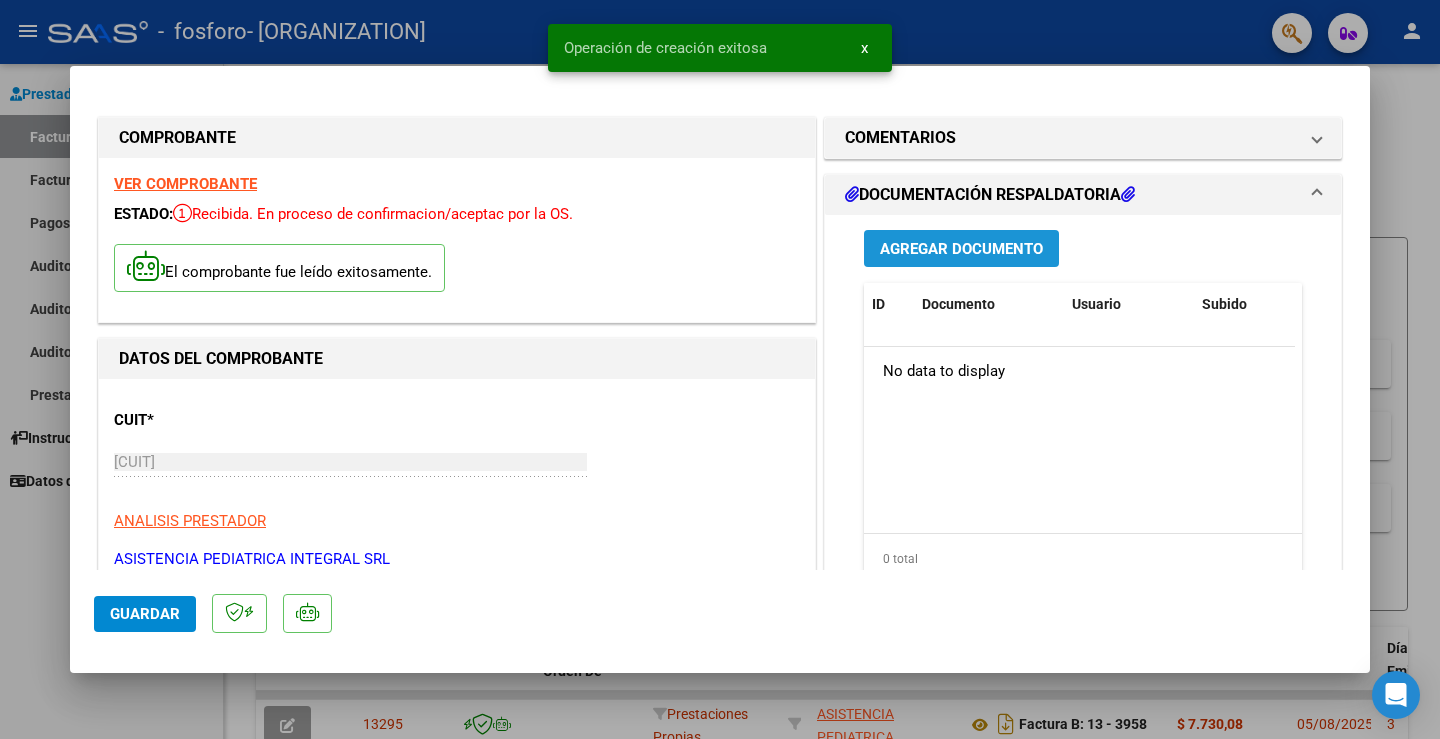 click on "Agregar Documento" at bounding box center (961, 249) 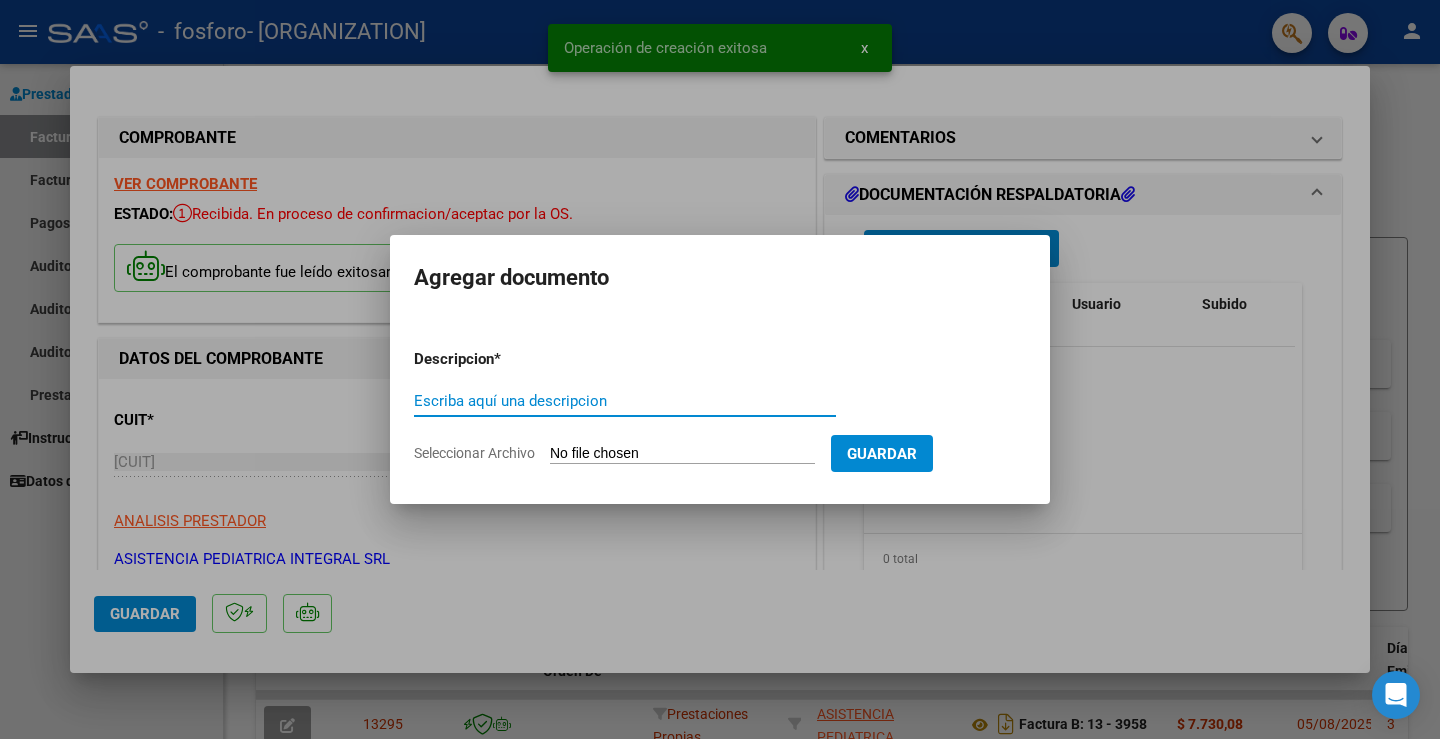 click on "Seleccionar Archivo" 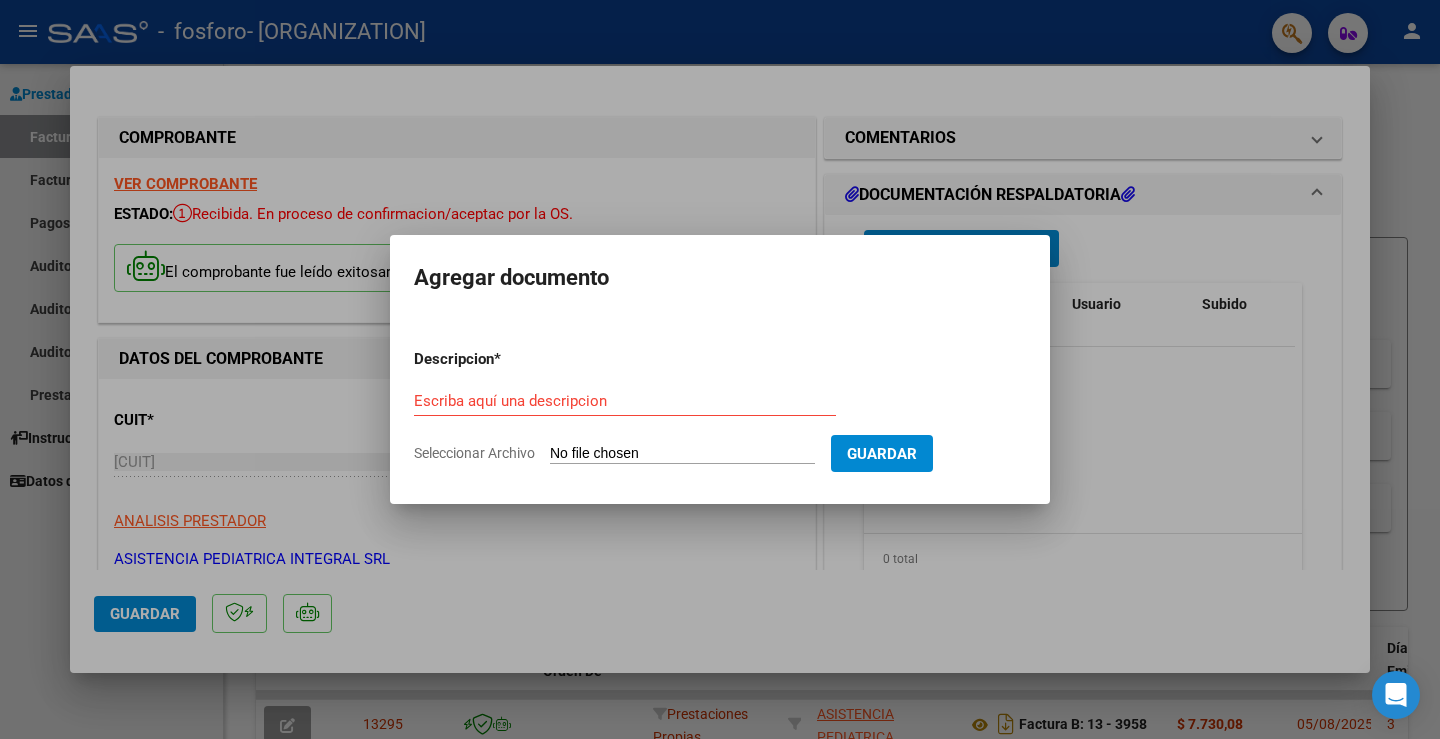 type on "C:\fakepath\DETALLE AMBULATORIO OSPIF FACT B13-3998.pdf" 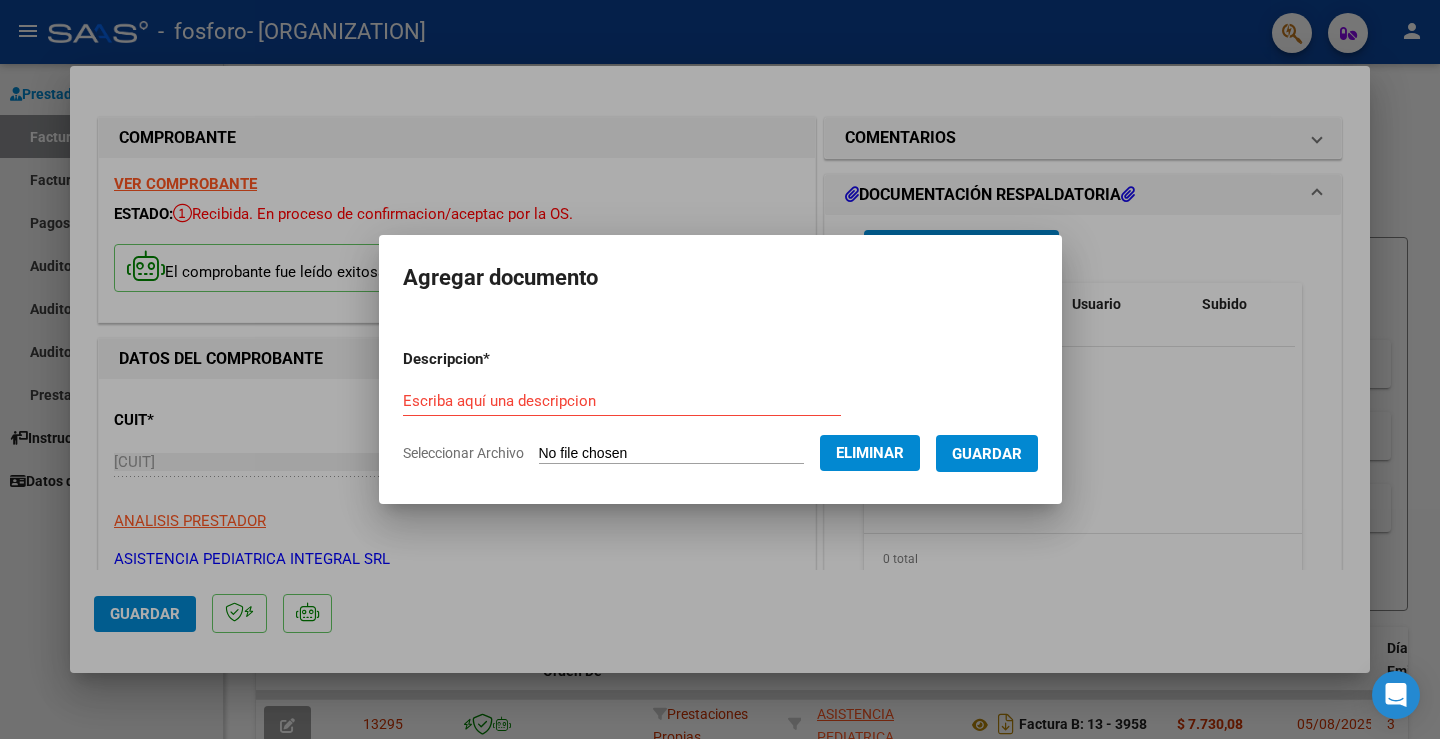 click on "Escriba aquí una descripcion" at bounding box center (622, 401) 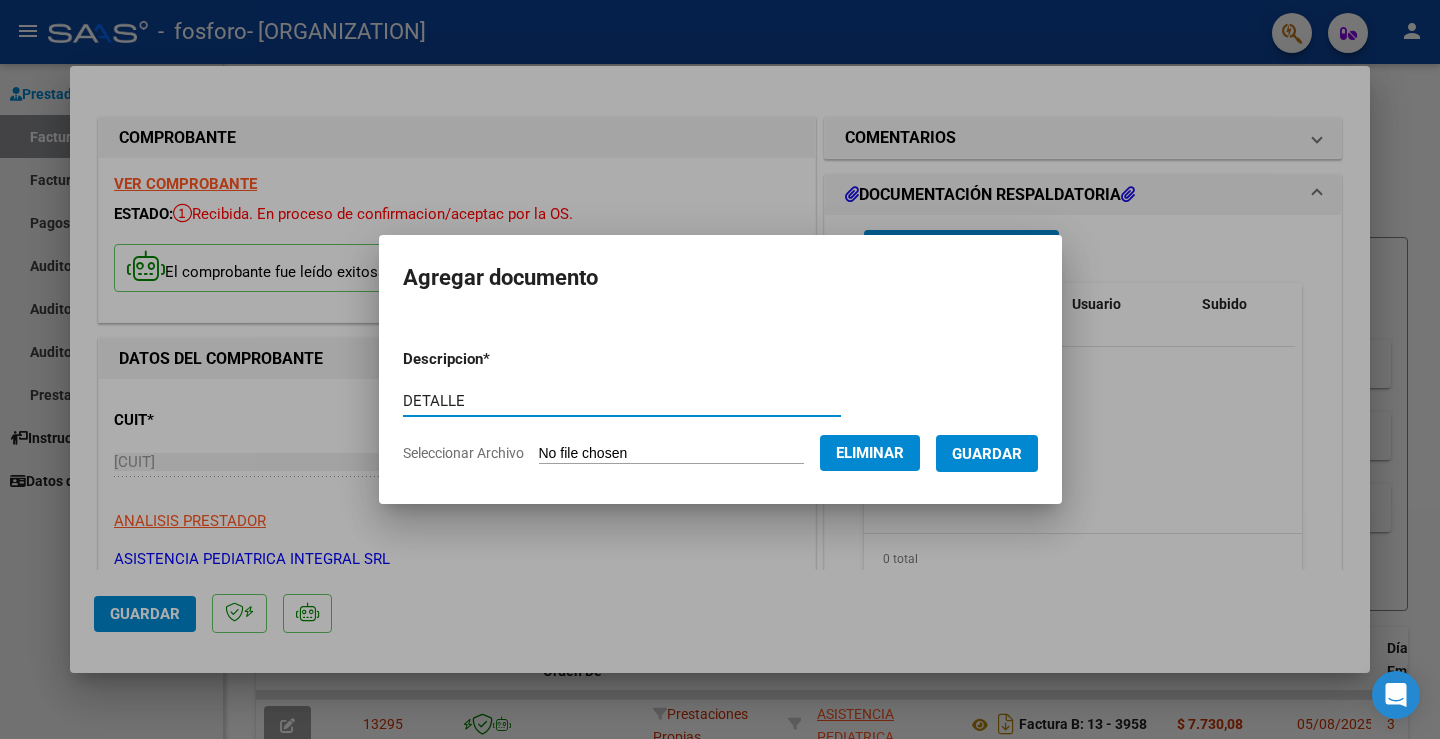 type on "DETALLE" 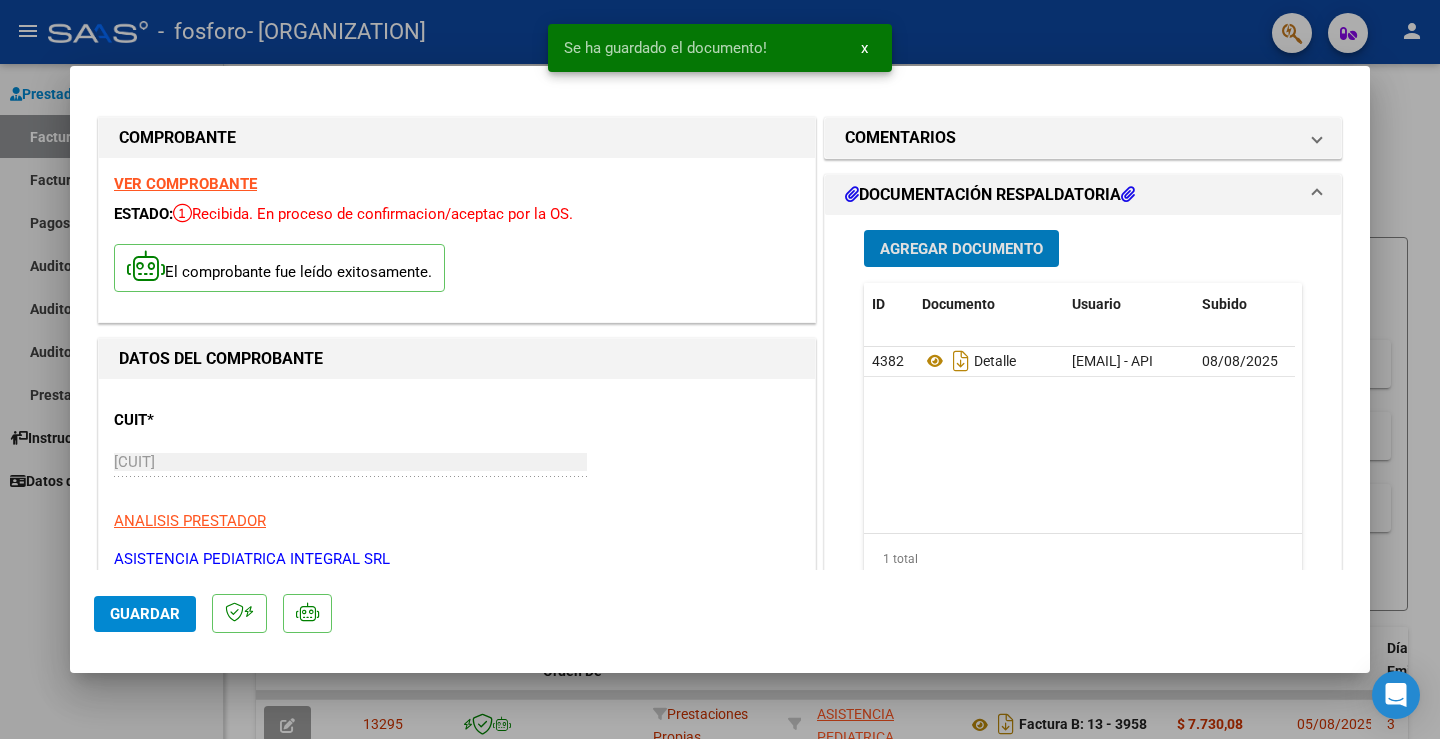 click on "Agregar Documento" at bounding box center (961, 249) 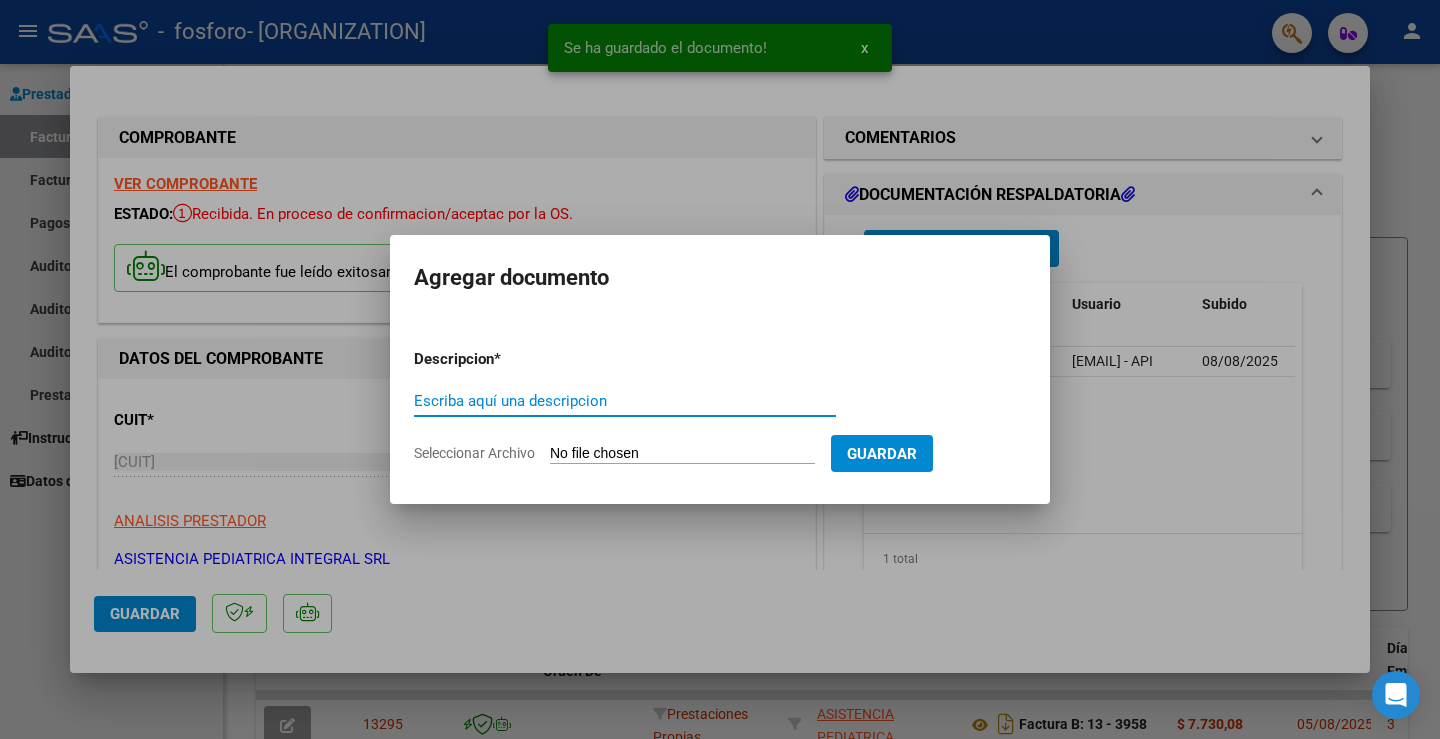click on "Seleccionar Archivo" 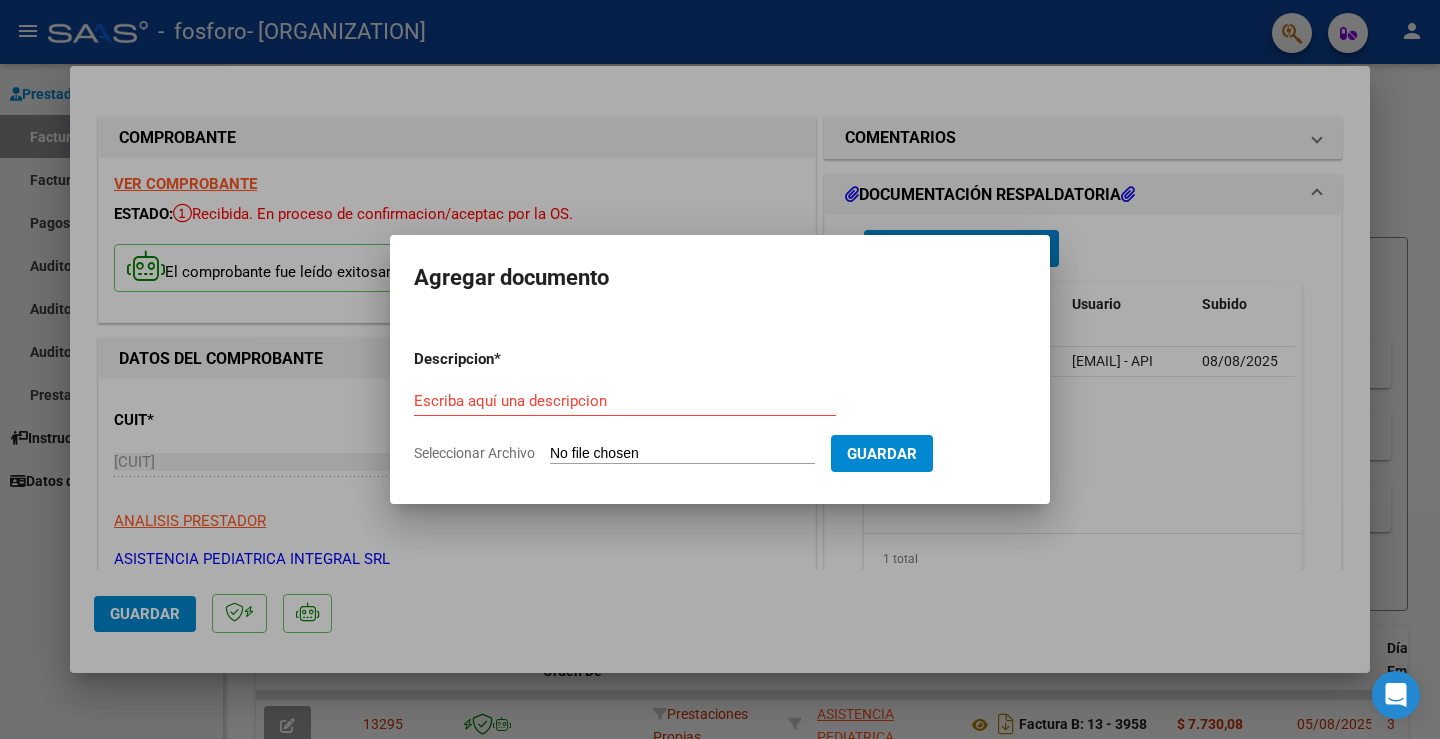 type on "[PATH]" 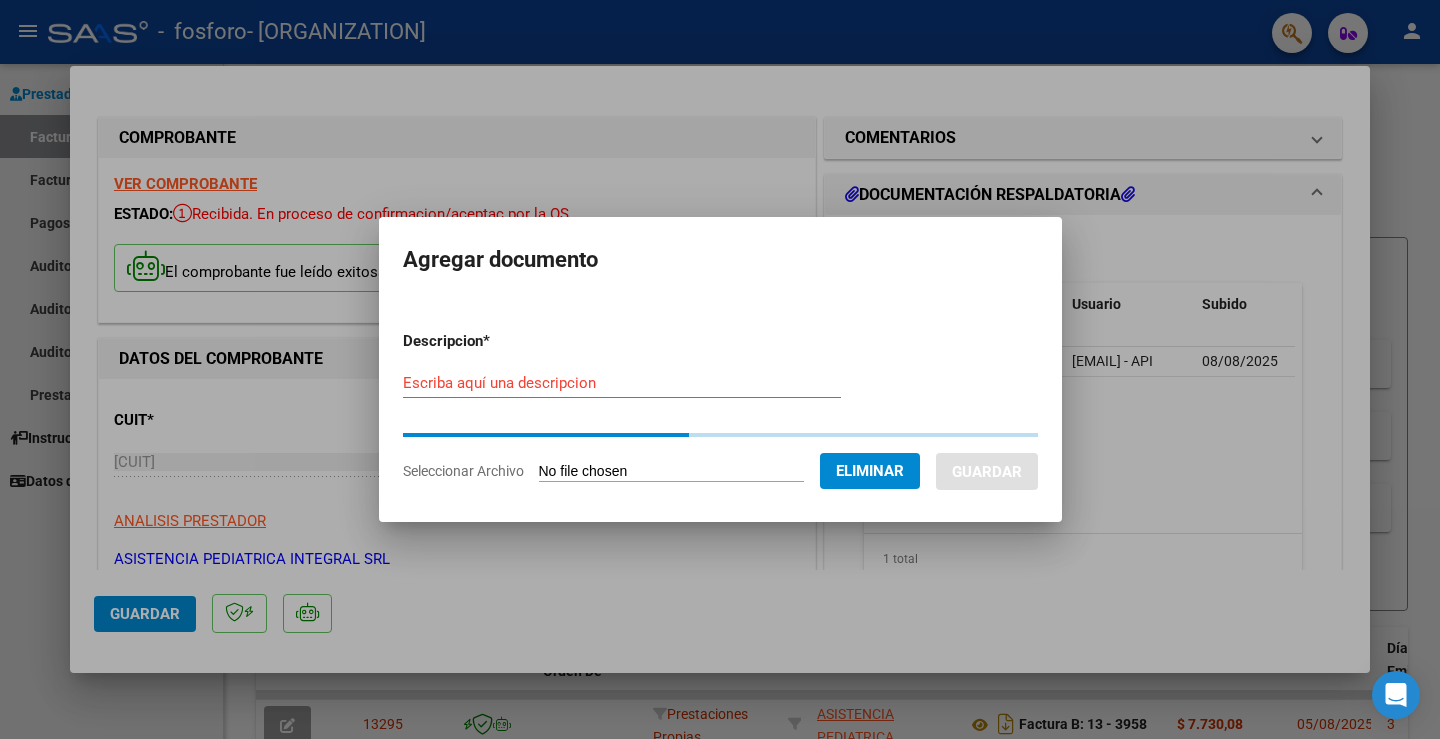 click on "Escriba aquí una descripcion" at bounding box center (622, 383) 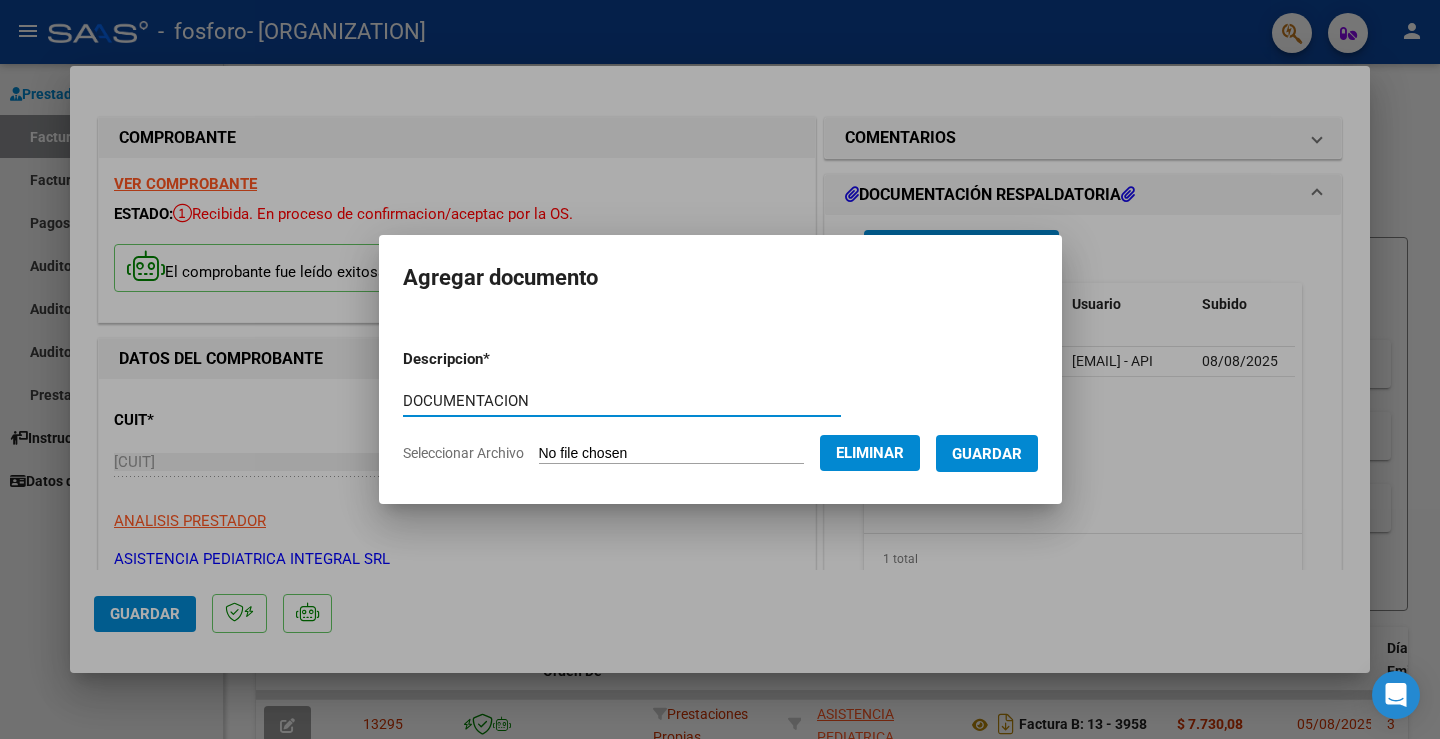 type on "DOCUMENTACION" 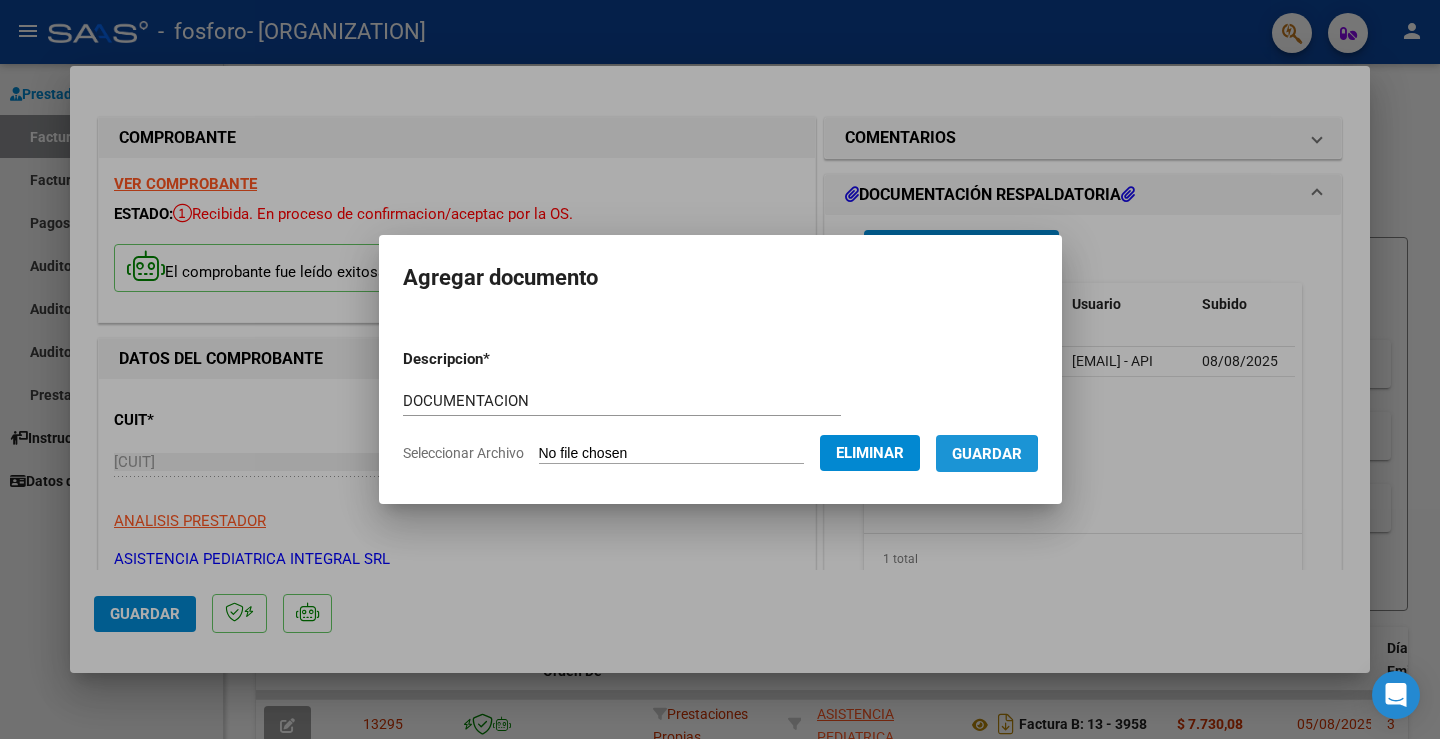 click on "Guardar" at bounding box center (987, 454) 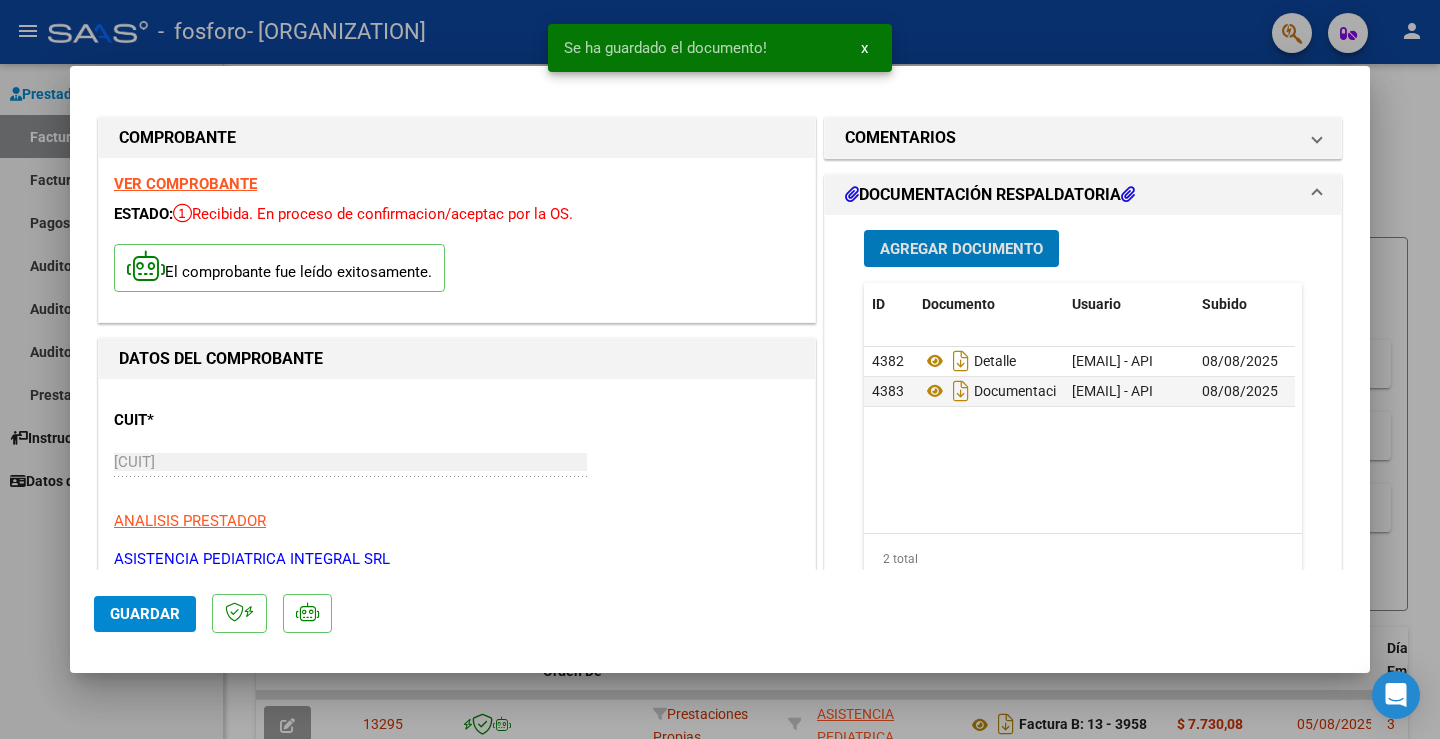 click on "Guardar" 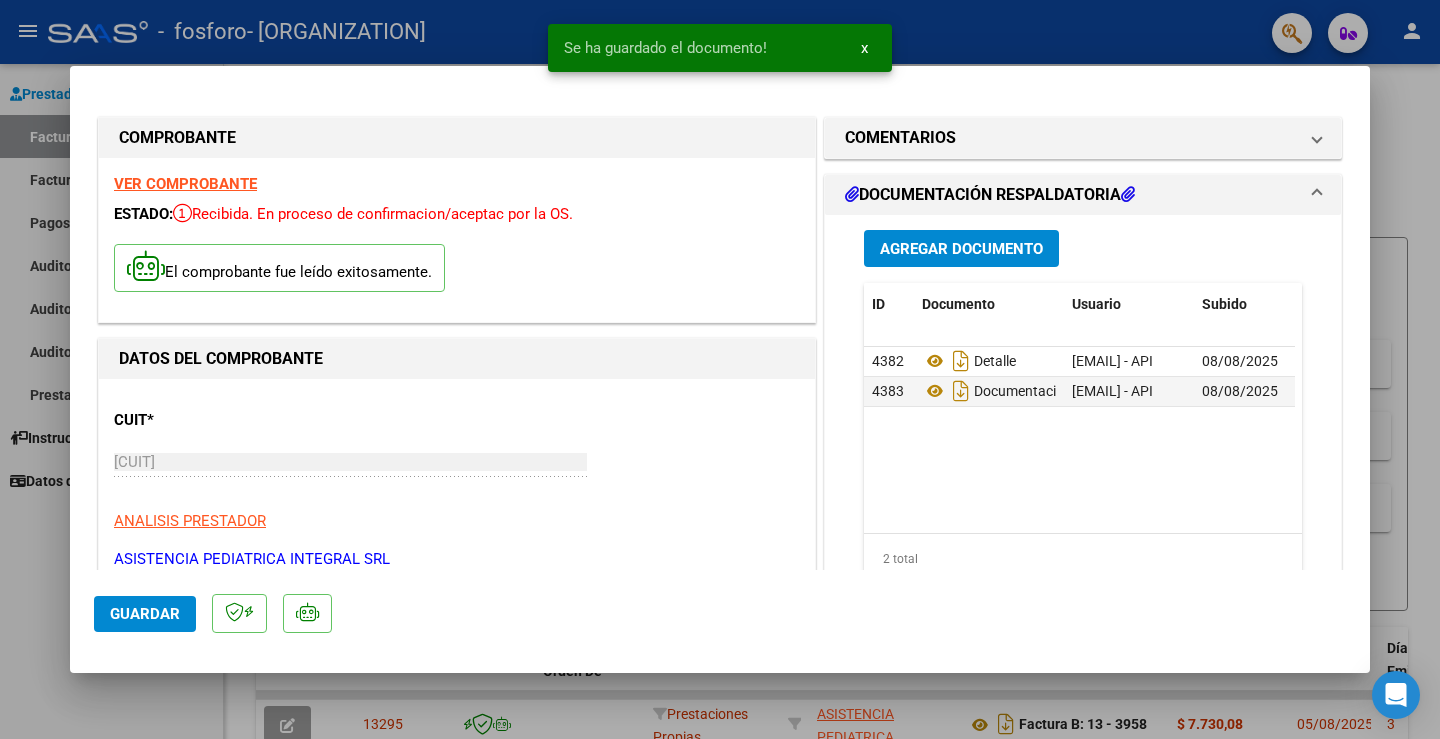 click on "Guardar" 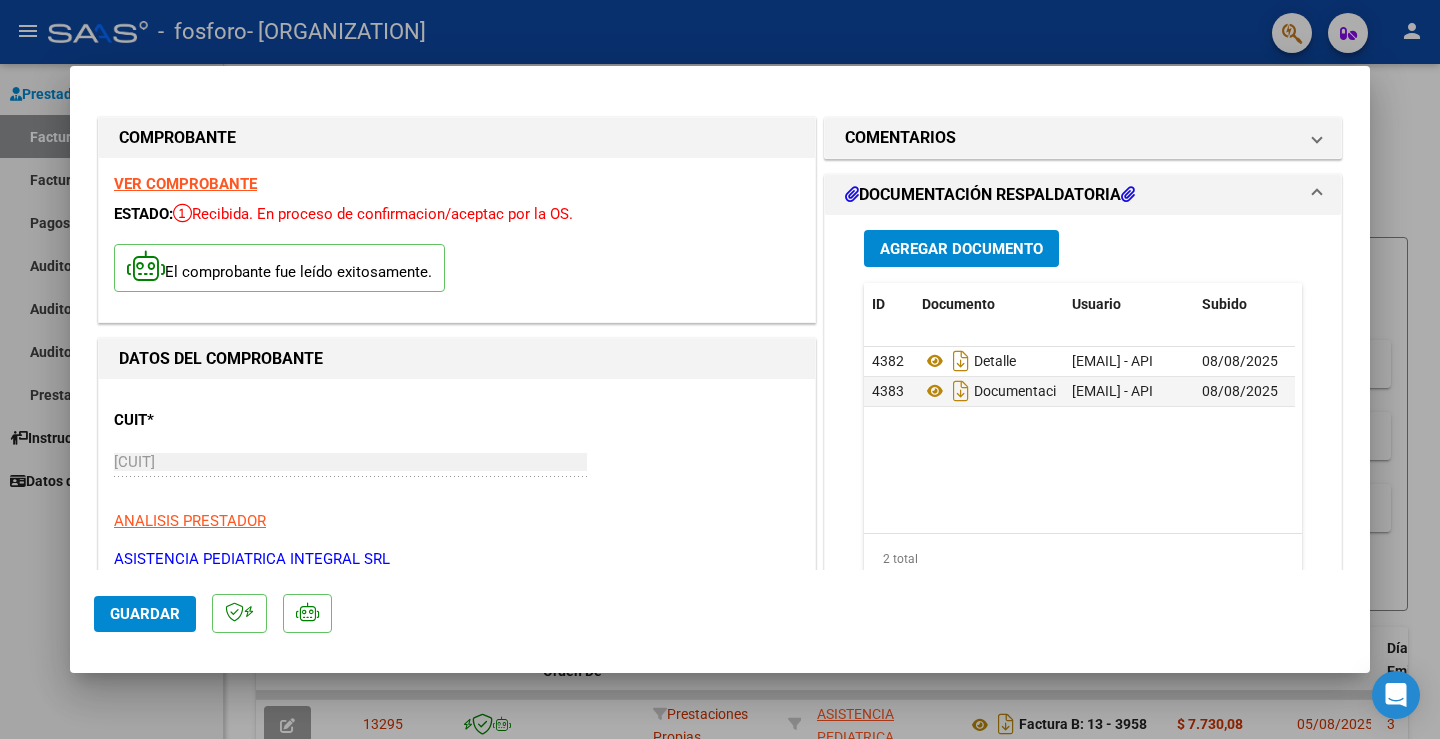 click at bounding box center [720, 369] 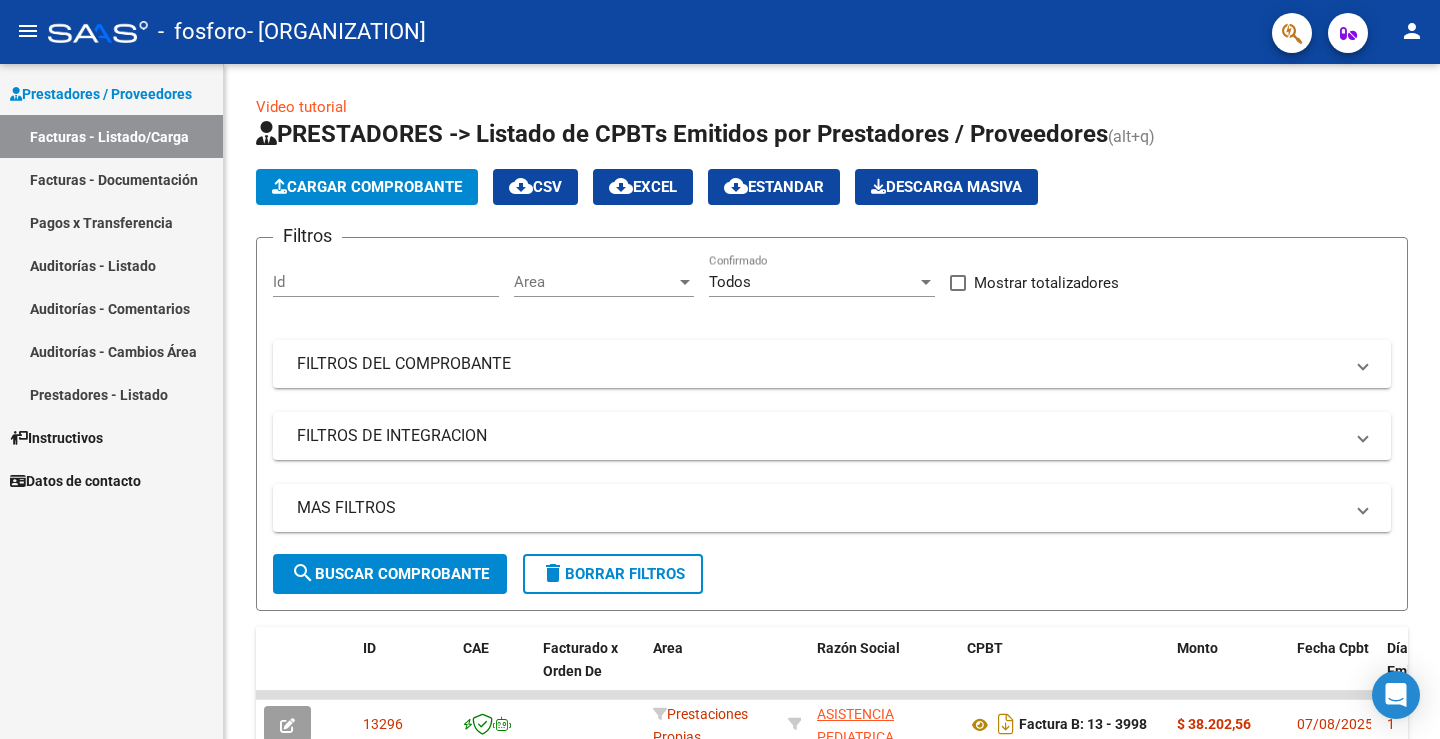 click on "person" 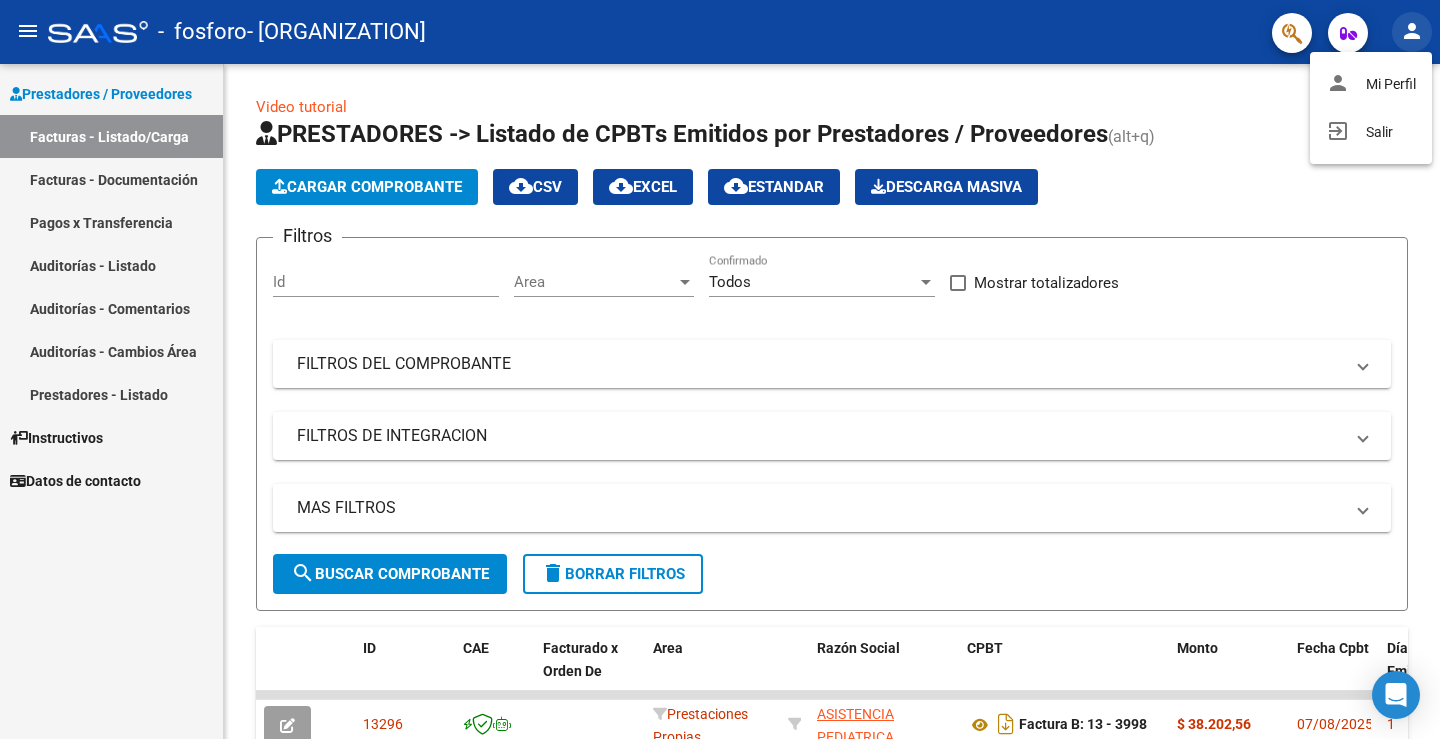 click on "person" 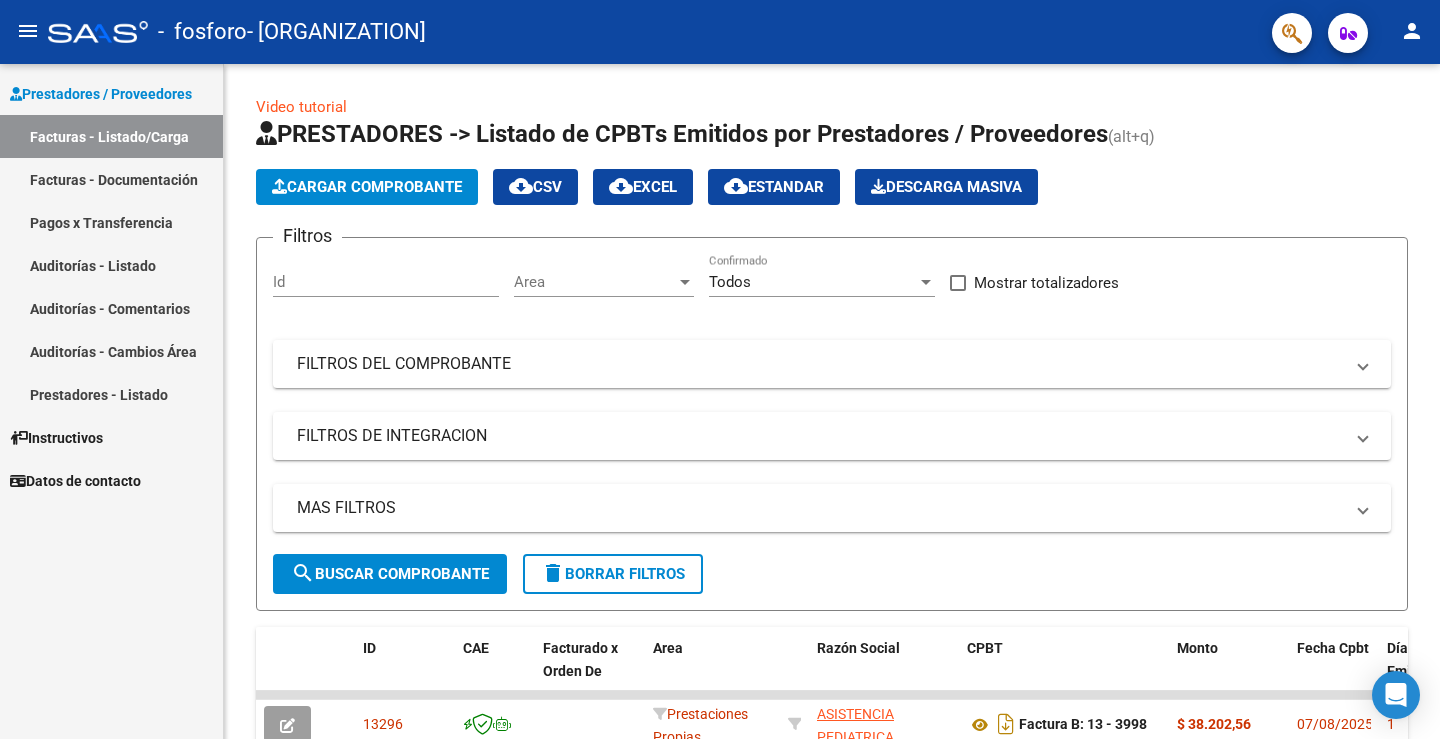 click on "person" 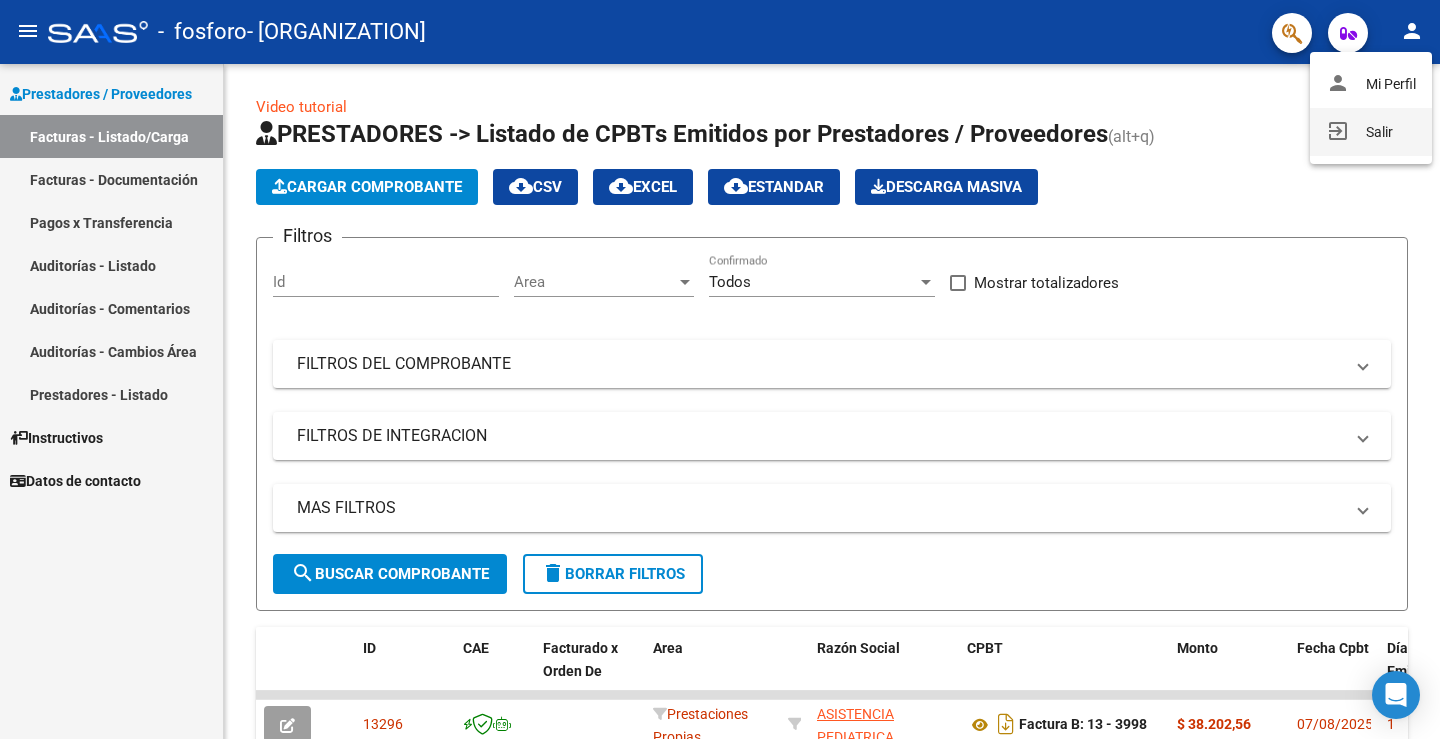 click on "exit_to_app  Salir" at bounding box center [1371, 132] 